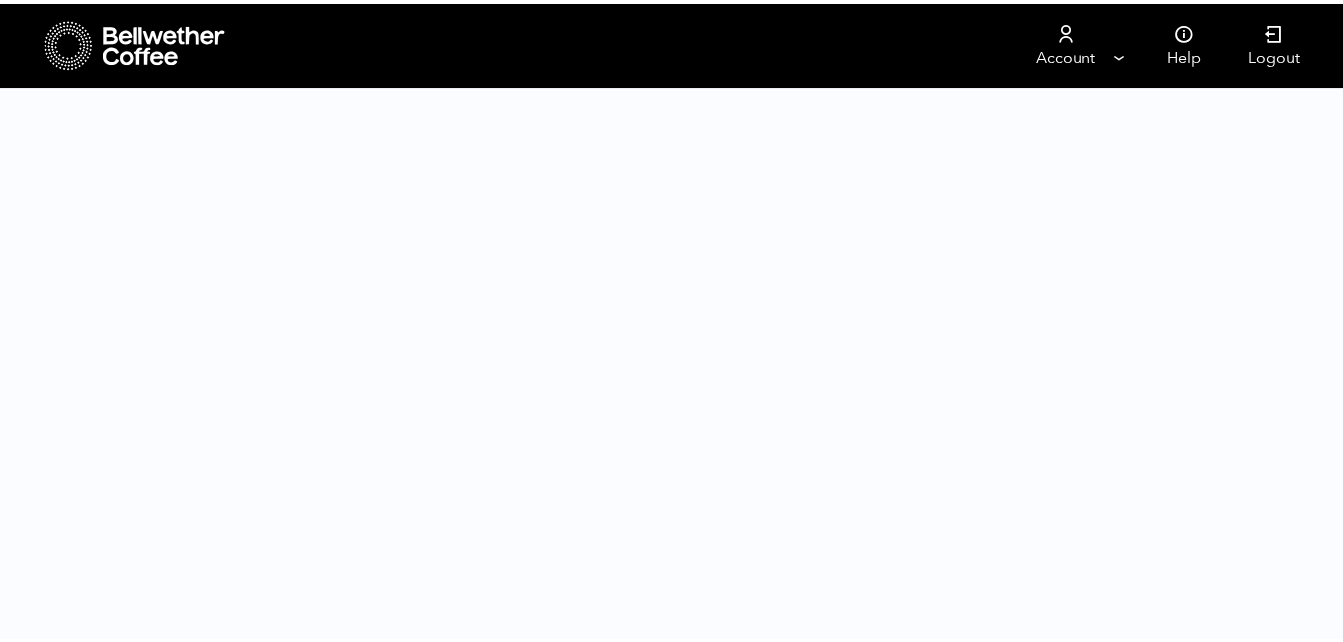 scroll, scrollTop: 0, scrollLeft: 0, axis: both 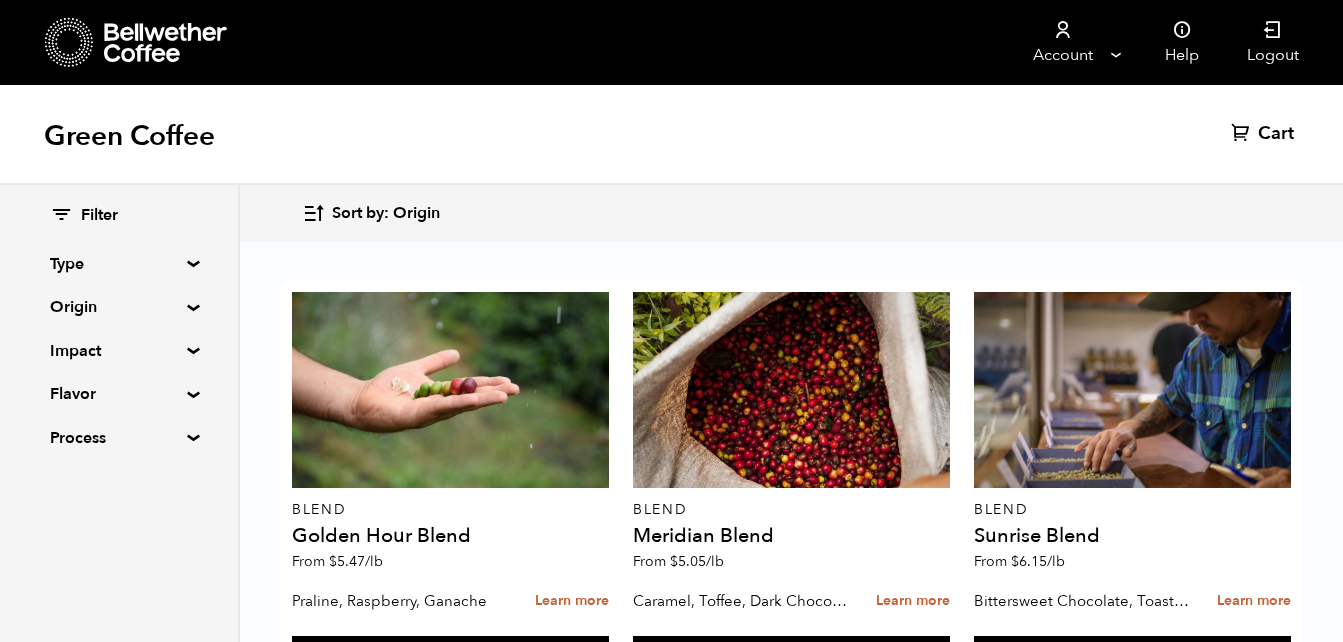 click on "Origin" at bounding box center [119, 307] 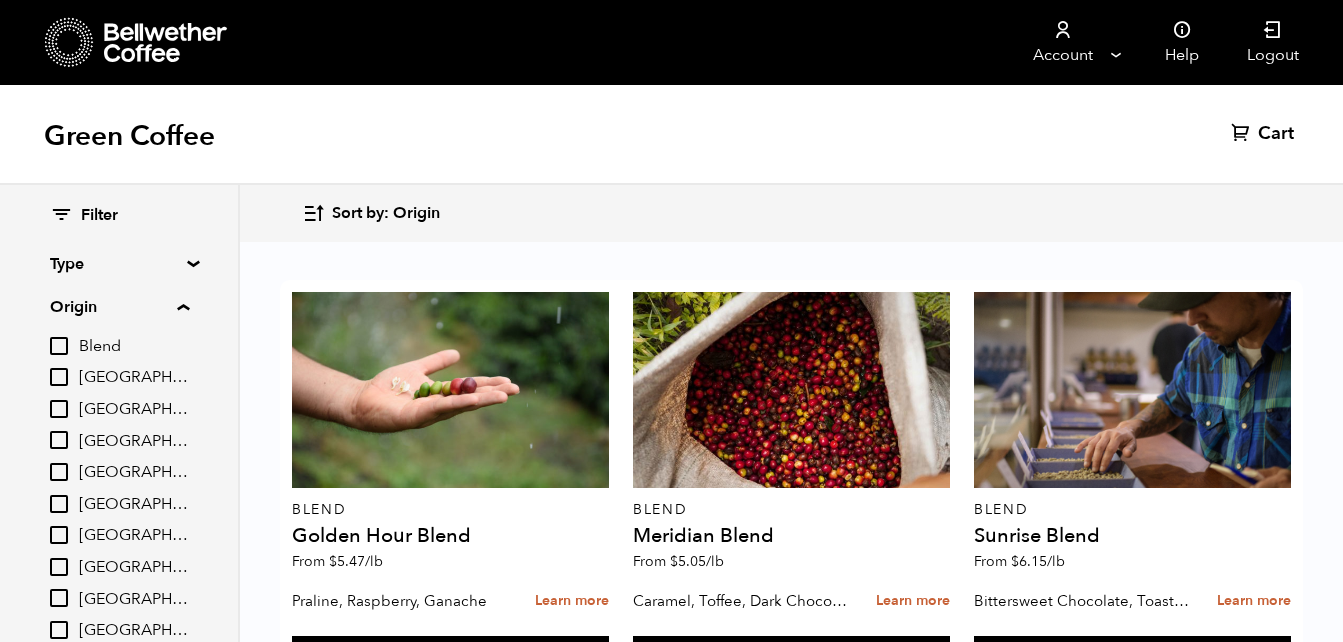 click on "[GEOGRAPHIC_DATA]" at bounding box center [59, 472] 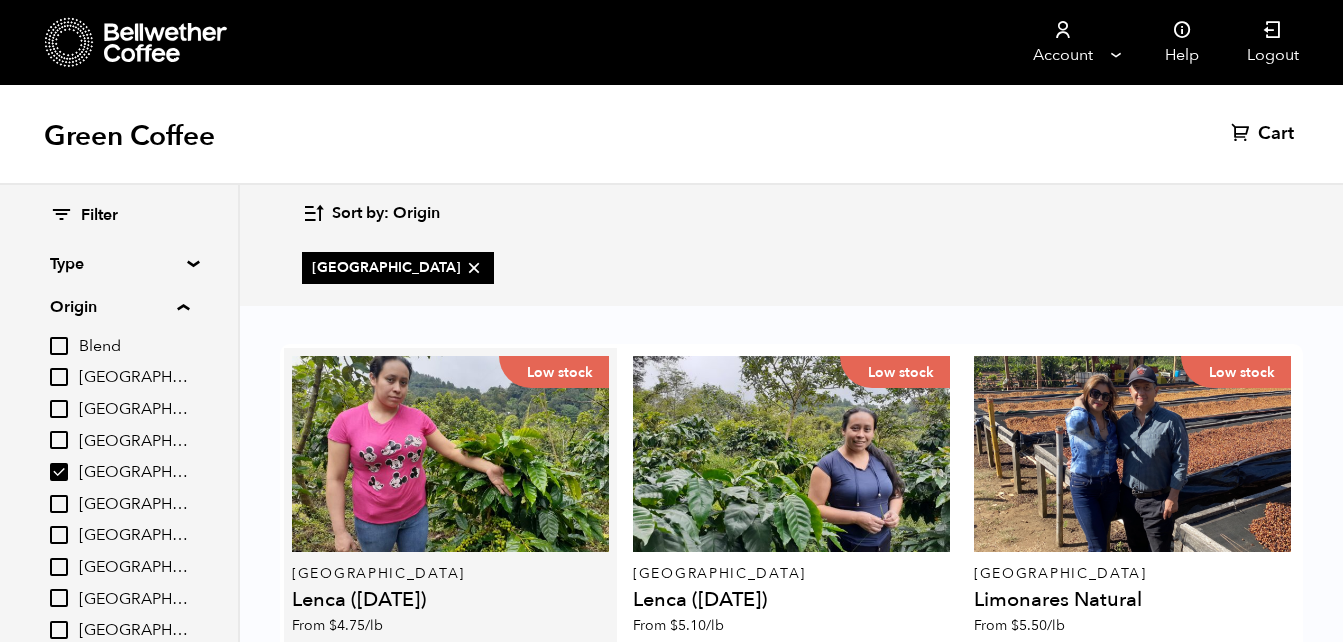 scroll, scrollTop: 58, scrollLeft: 0, axis: vertical 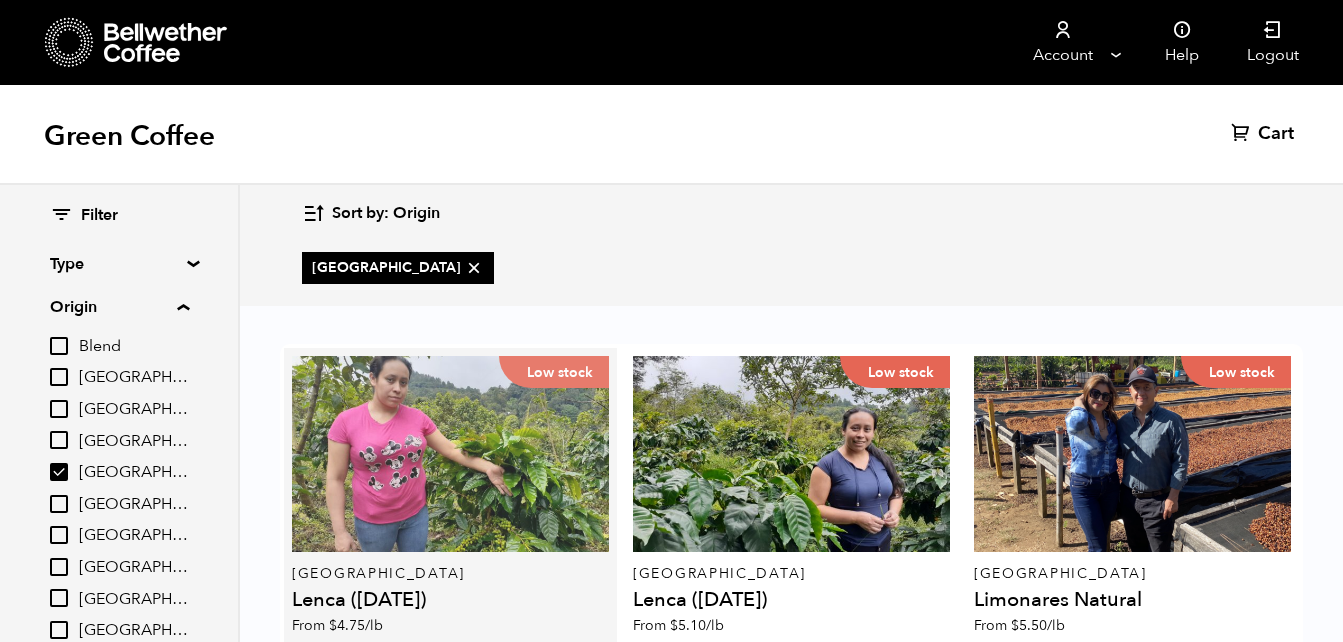 click on "Low stock" at bounding box center (450, 454) 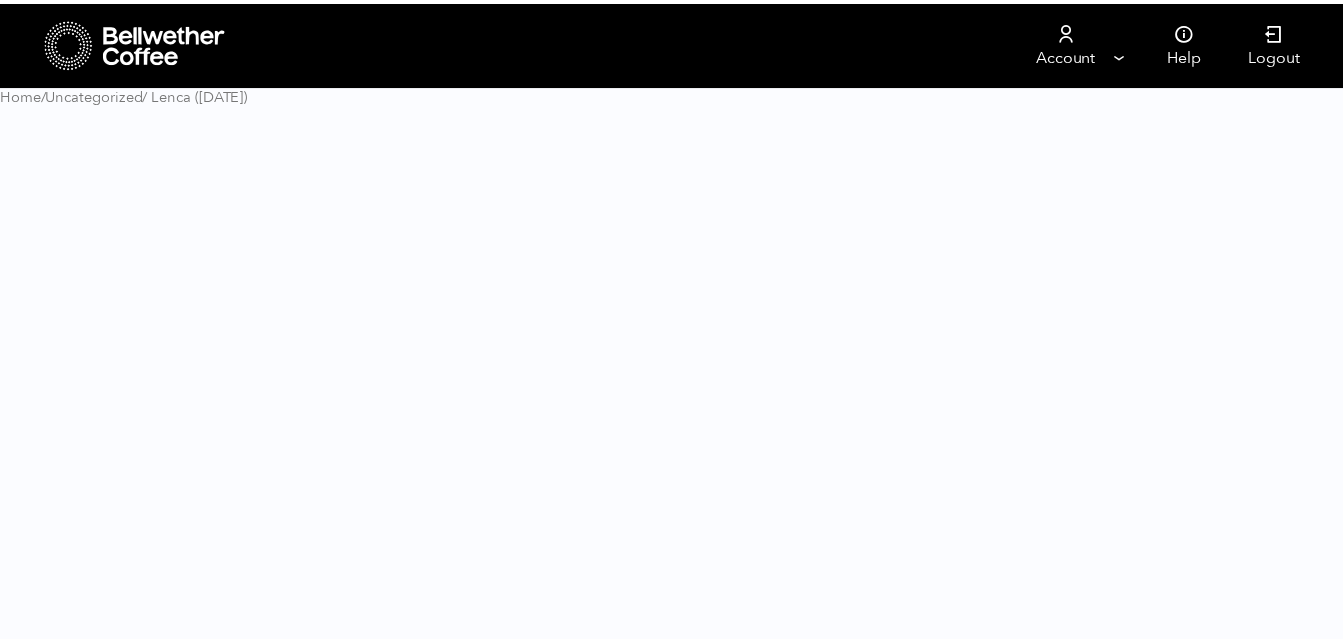 scroll, scrollTop: 0, scrollLeft: 0, axis: both 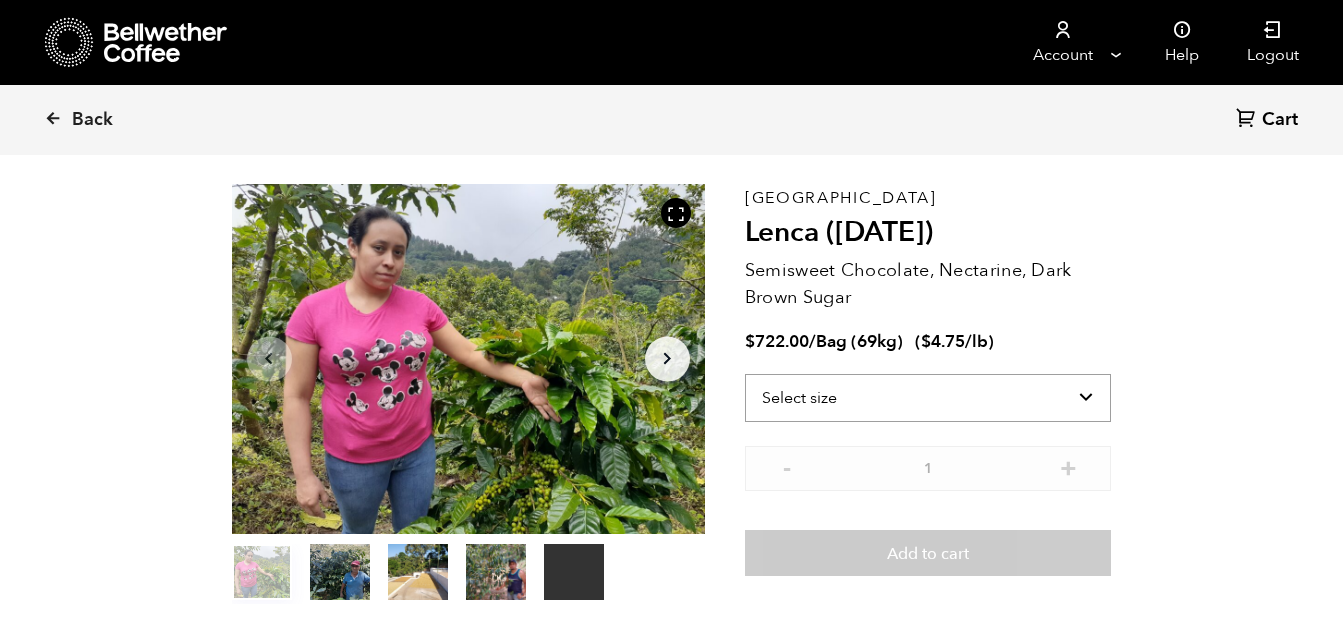 click on "Select size   Bag (69kg) (152 lbs)" at bounding box center (928, 398) 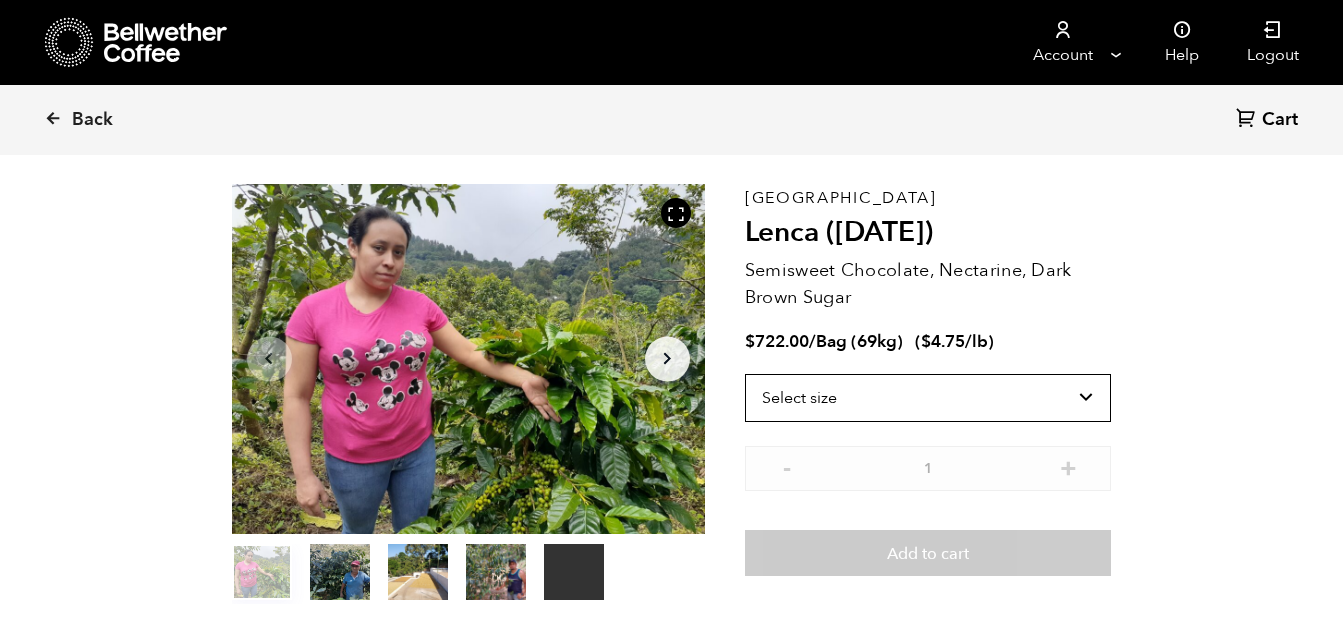 select on "bag-2" 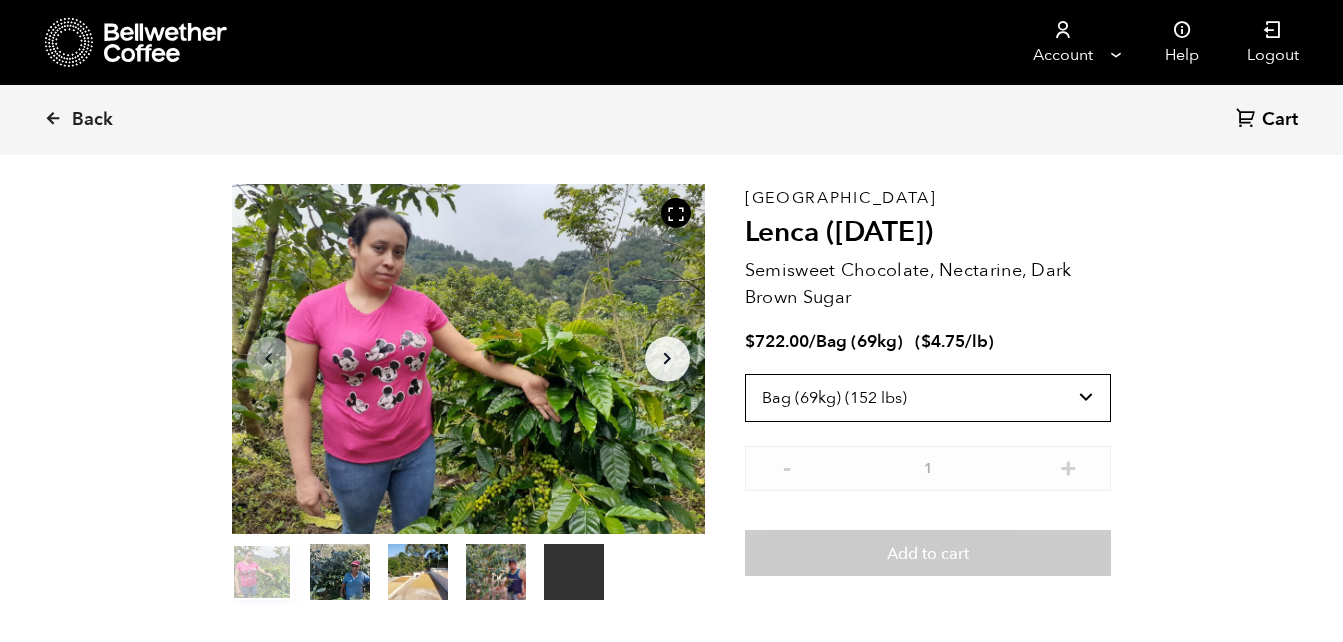 click on "Select size   Bag (69kg) (152 lbs)" at bounding box center (928, 398) 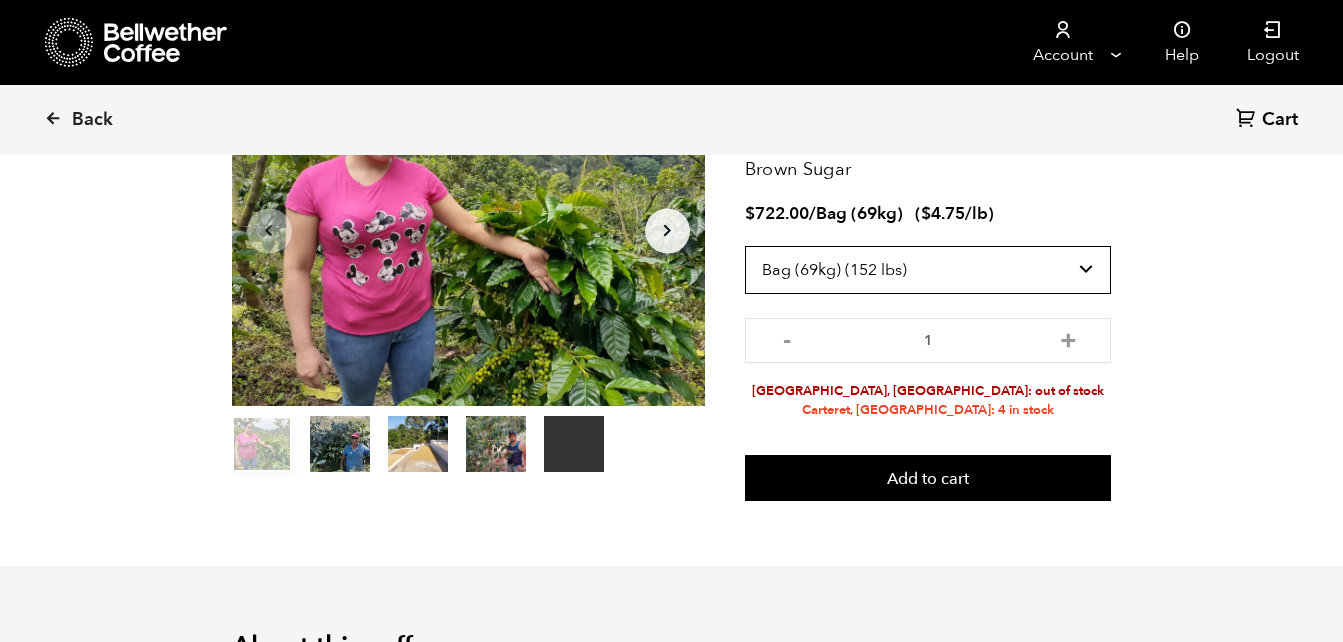 scroll, scrollTop: 194, scrollLeft: 0, axis: vertical 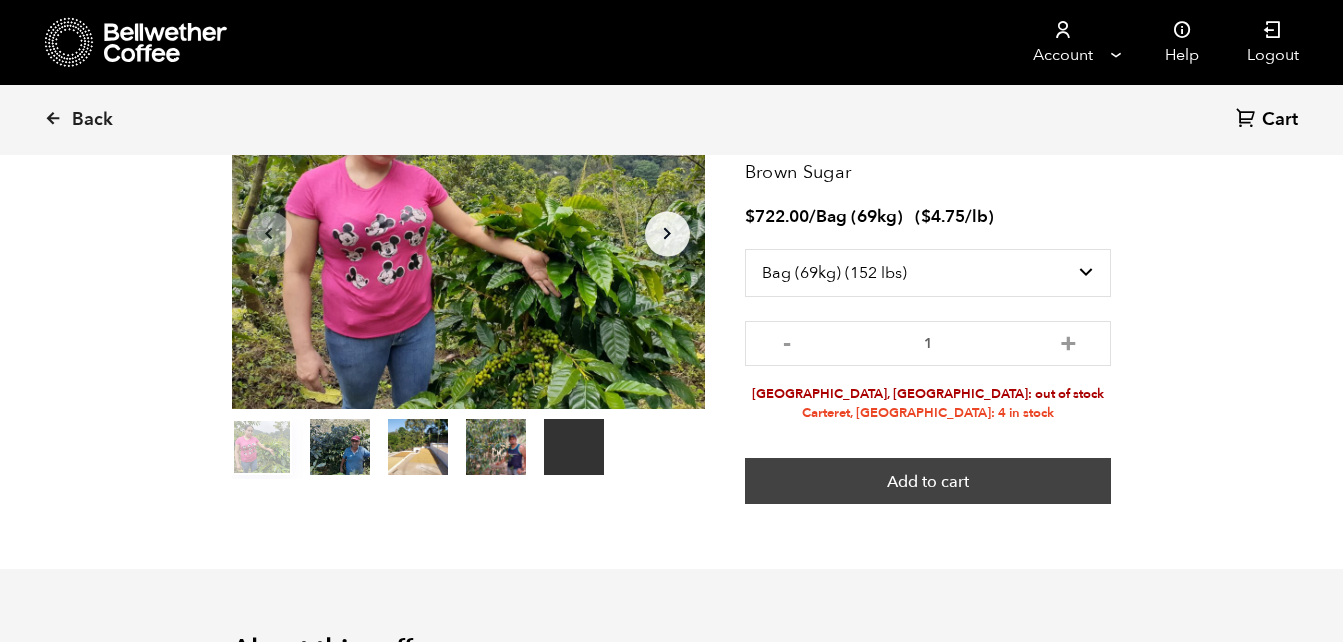 click on "Add to cart" at bounding box center [928, 481] 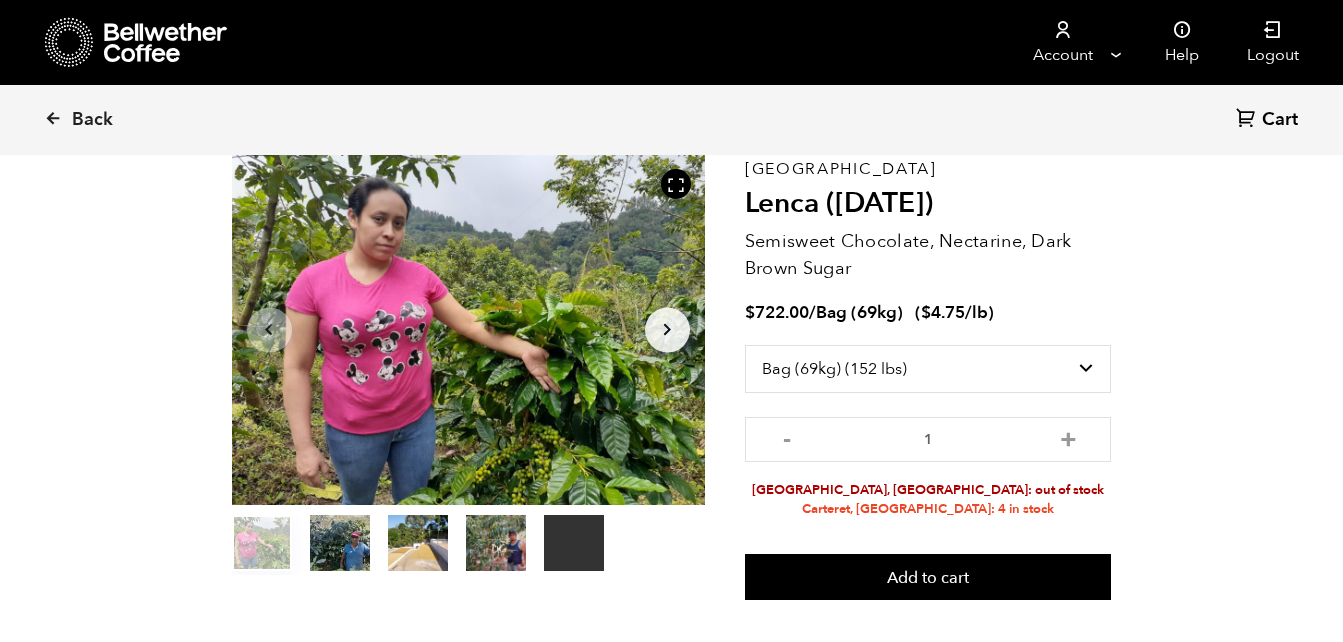 scroll, scrollTop: 99, scrollLeft: 0, axis: vertical 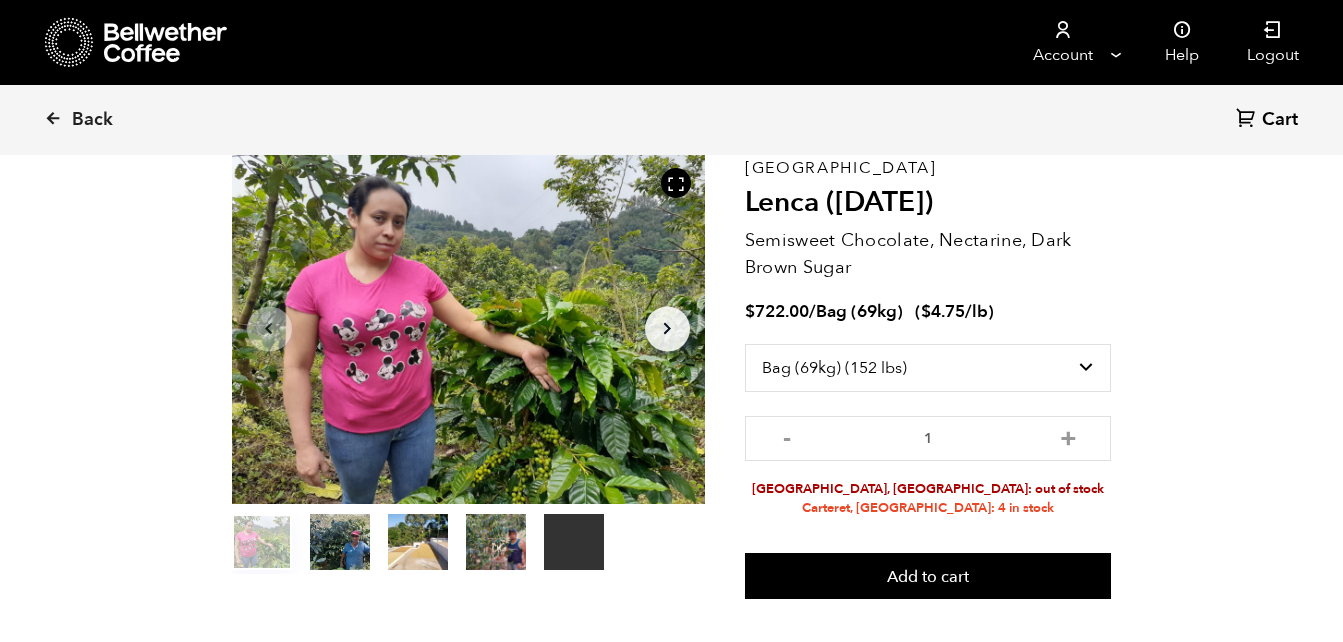 click on "Arrow Right" 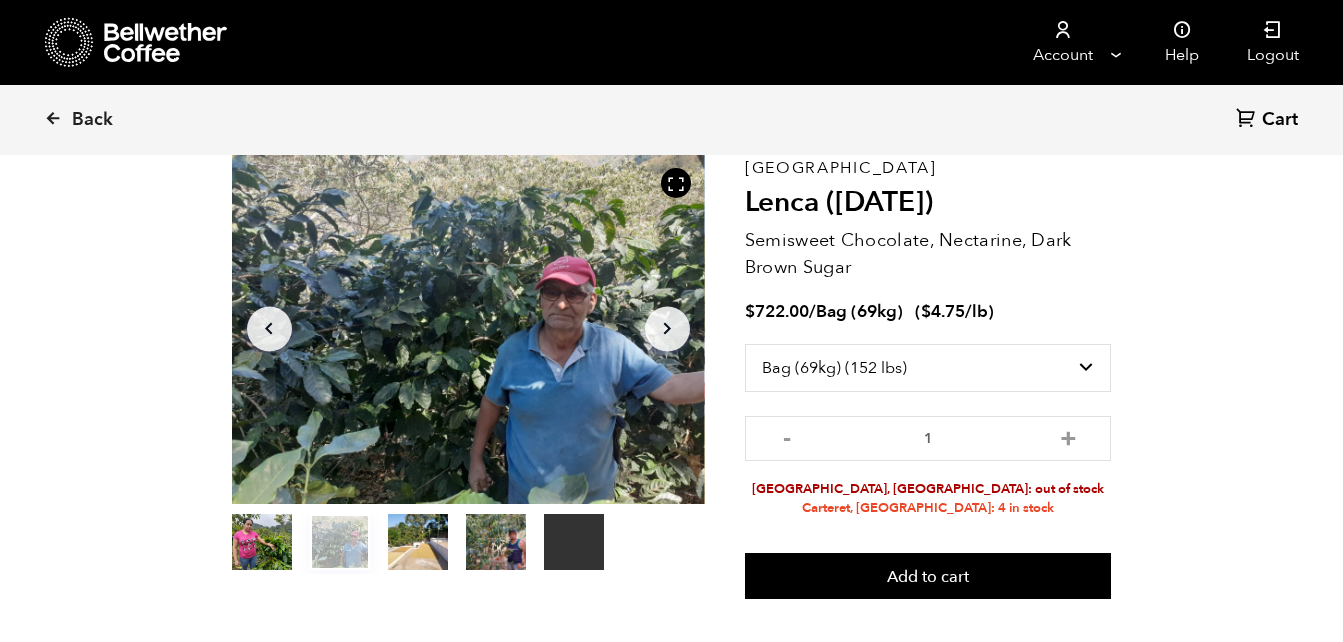 click on "Arrow Right" 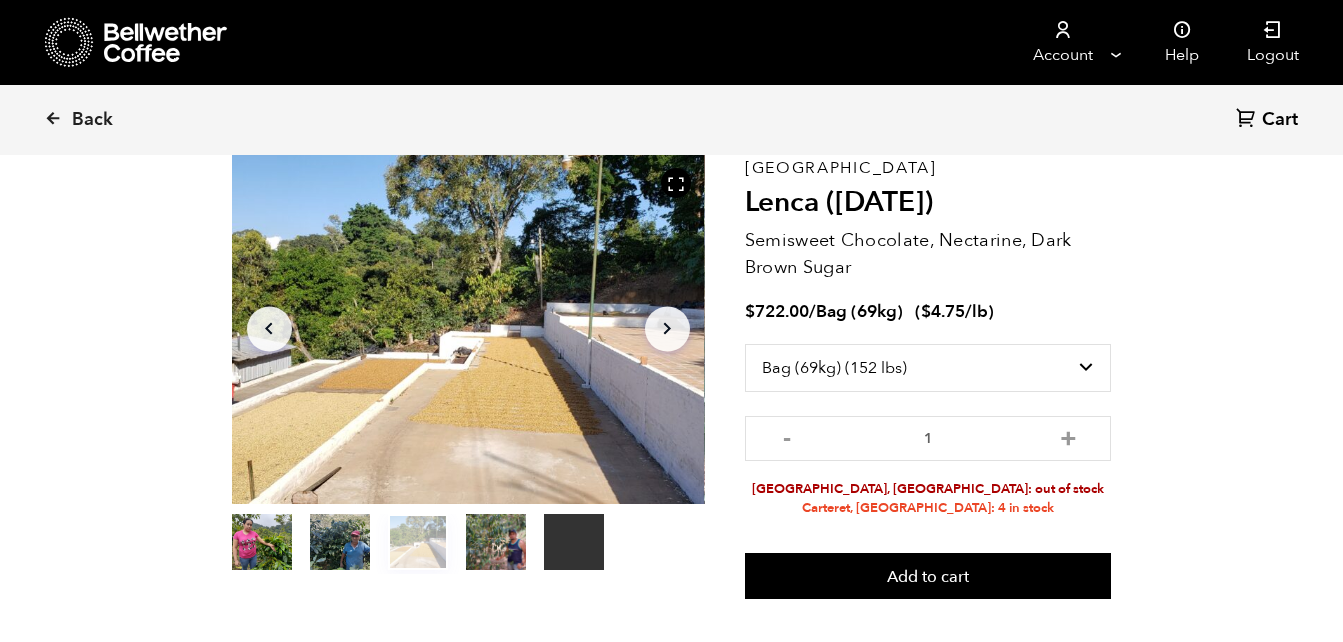 click on "Arrow Right" 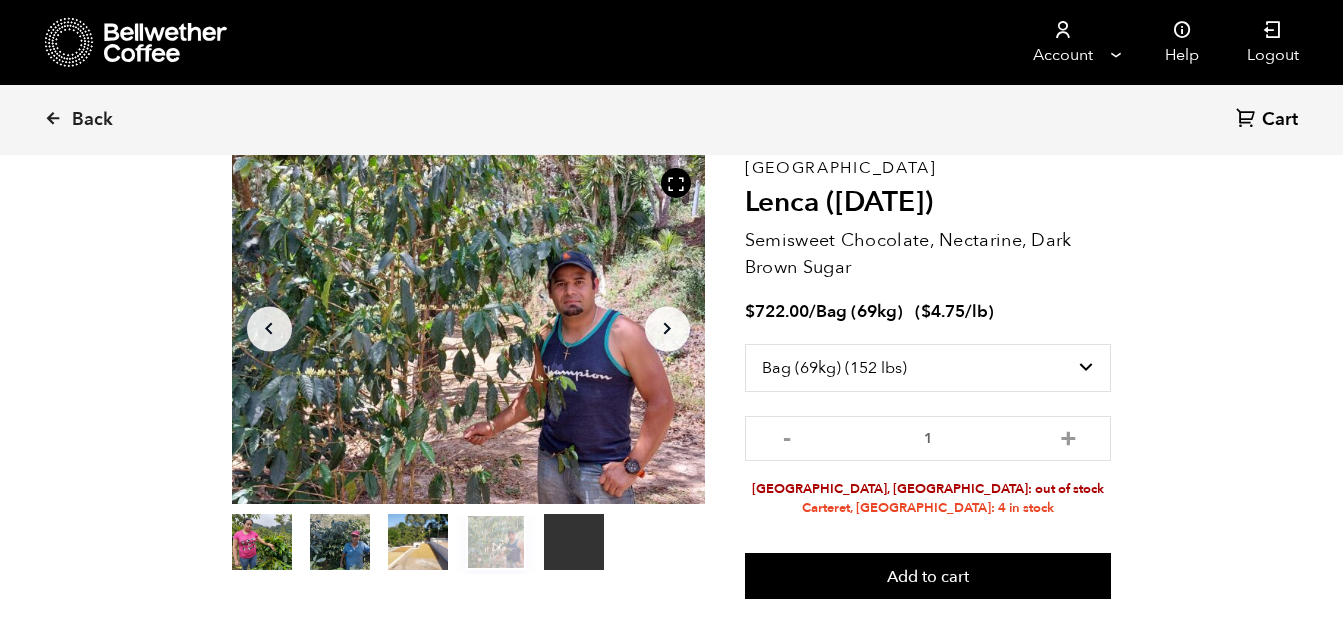 click on "Arrow Right" 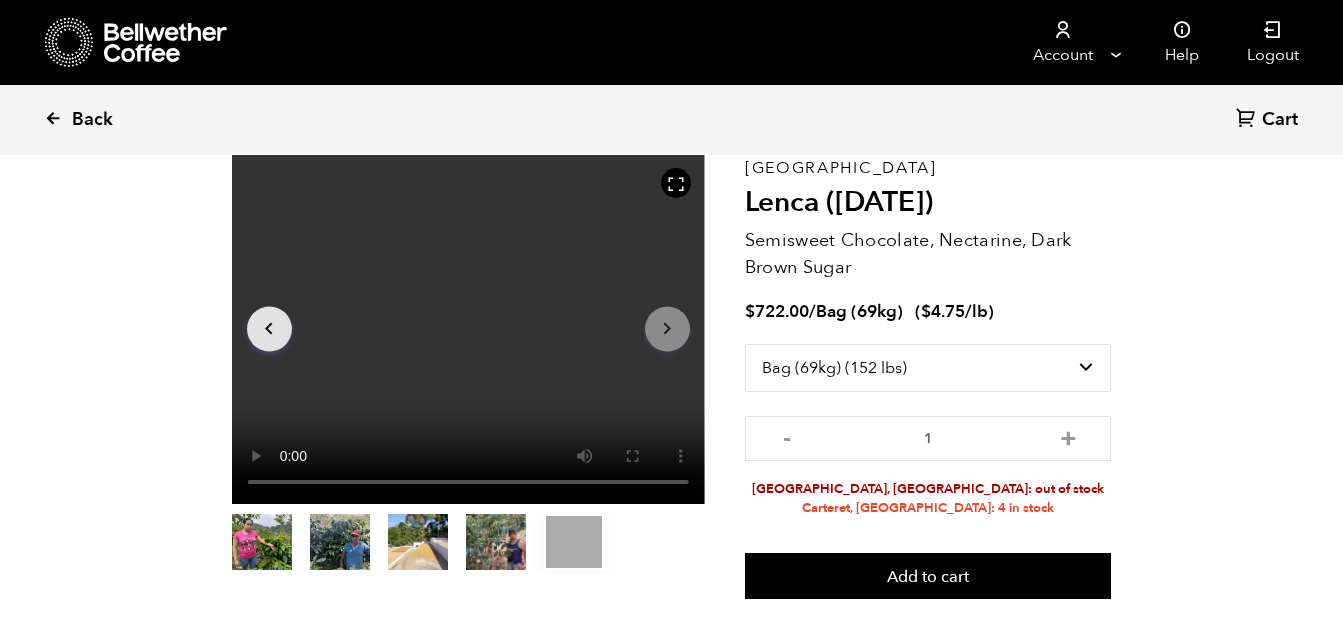 click on "Back" at bounding box center (92, 120) 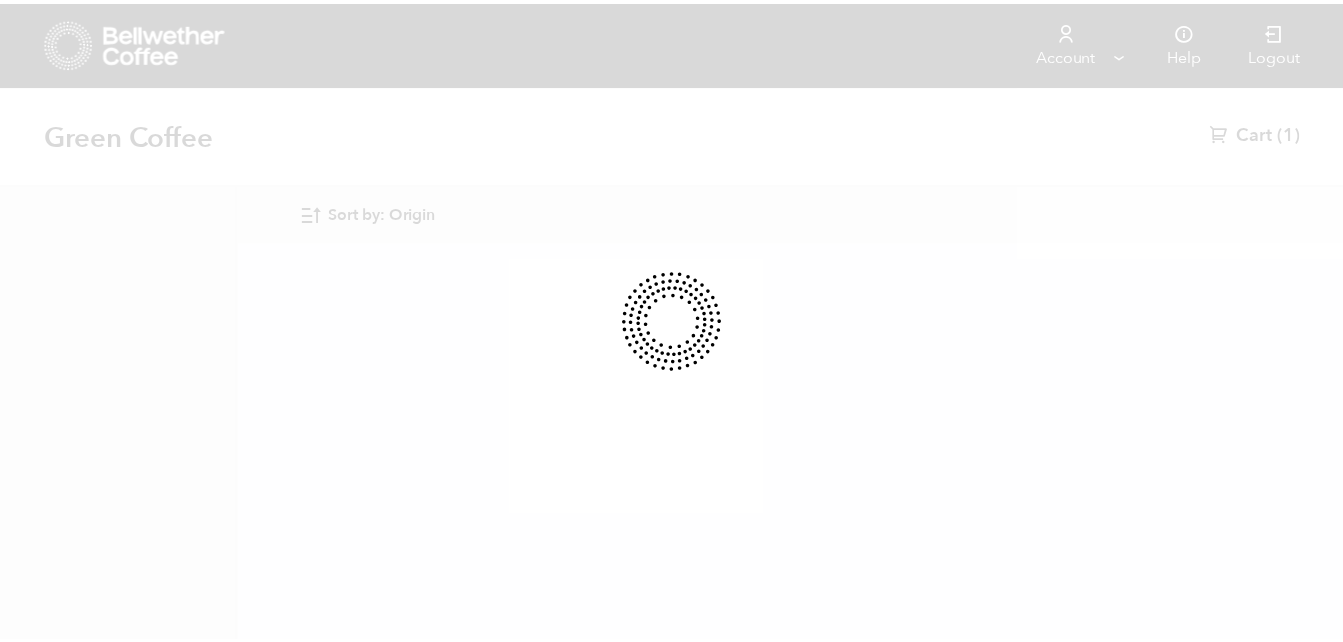 scroll, scrollTop: 0, scrollLeft: 0, axis: both 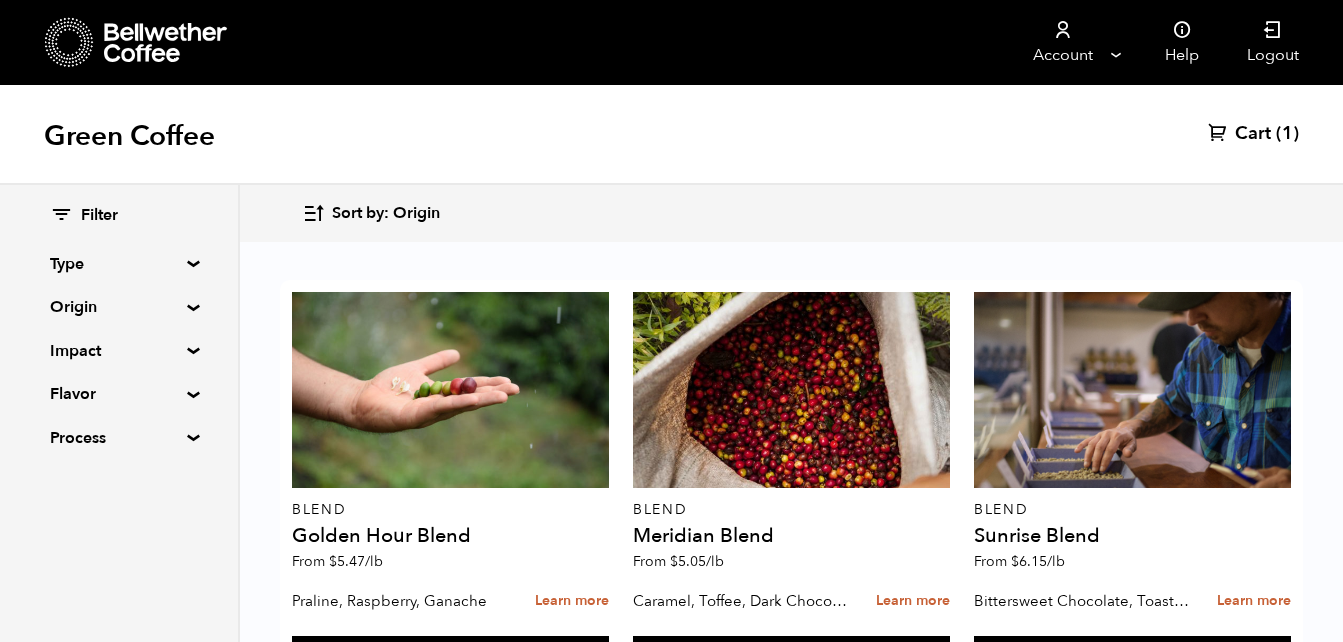 click on "Origin" at bounding box center (119, 307) 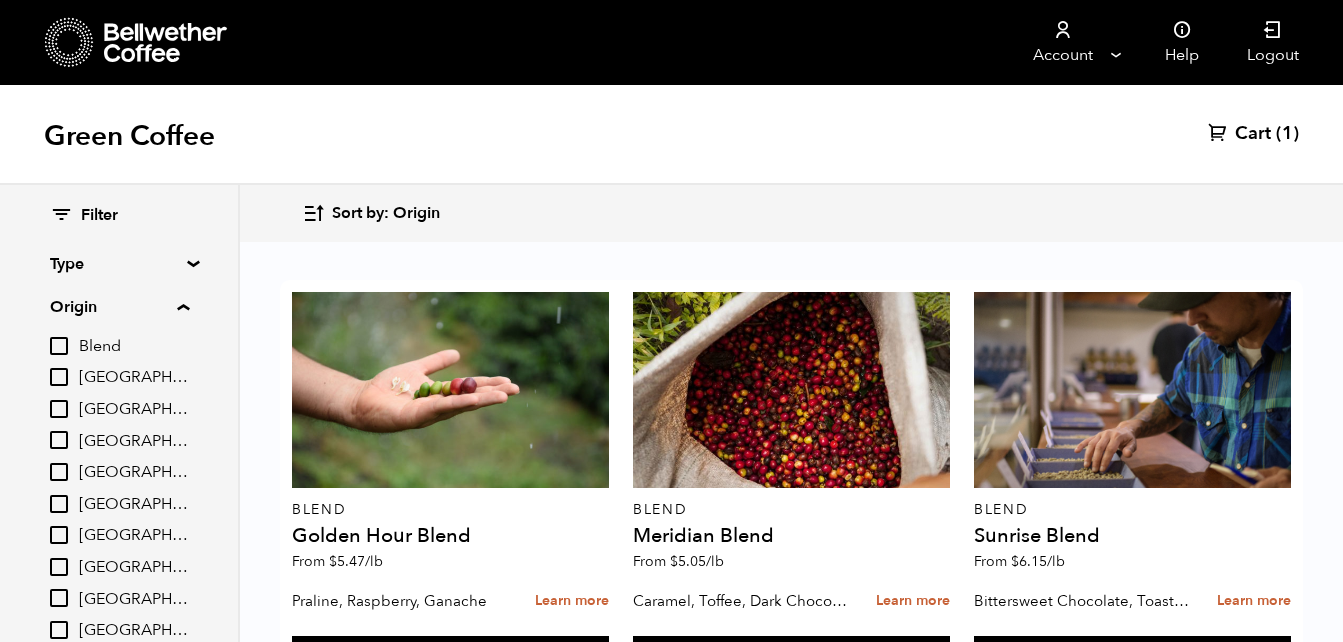 click on "Filter   Type       Blend   Single Origin   Decaf   Seasonal   Year Round Origin       Blend   Brazil   Burundi   Colombia   El Salvador   Ethiopia   Guatemala   Honduras   Mexico   Nicaragua   Peru   Rwanda   Sumatra Impact       Organic   Women's Lot   Living Income Pricing   Farmer Impact Fund Flavor       Chocolate   Citrus Fruit   Floral   Fruity   Nutty   Sweet Process       Natural   Washed   Wet-hulled" at bounding box center (119, 540) 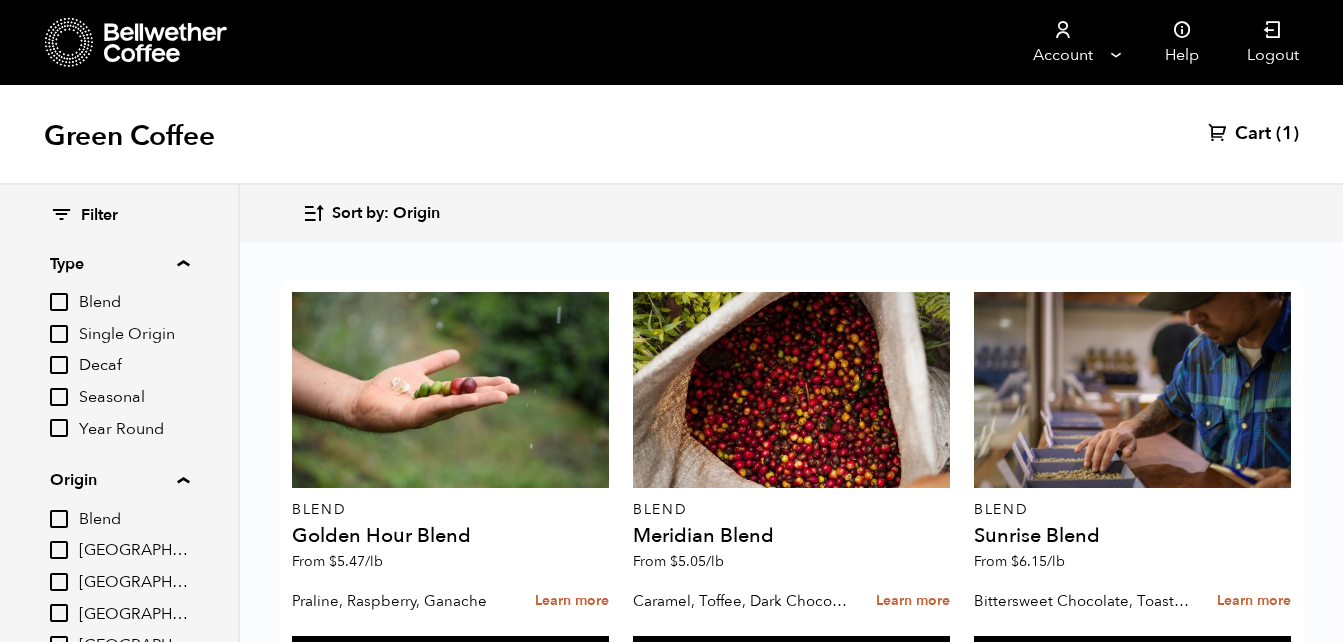 click on "Type" at bounding box center [119, 264] 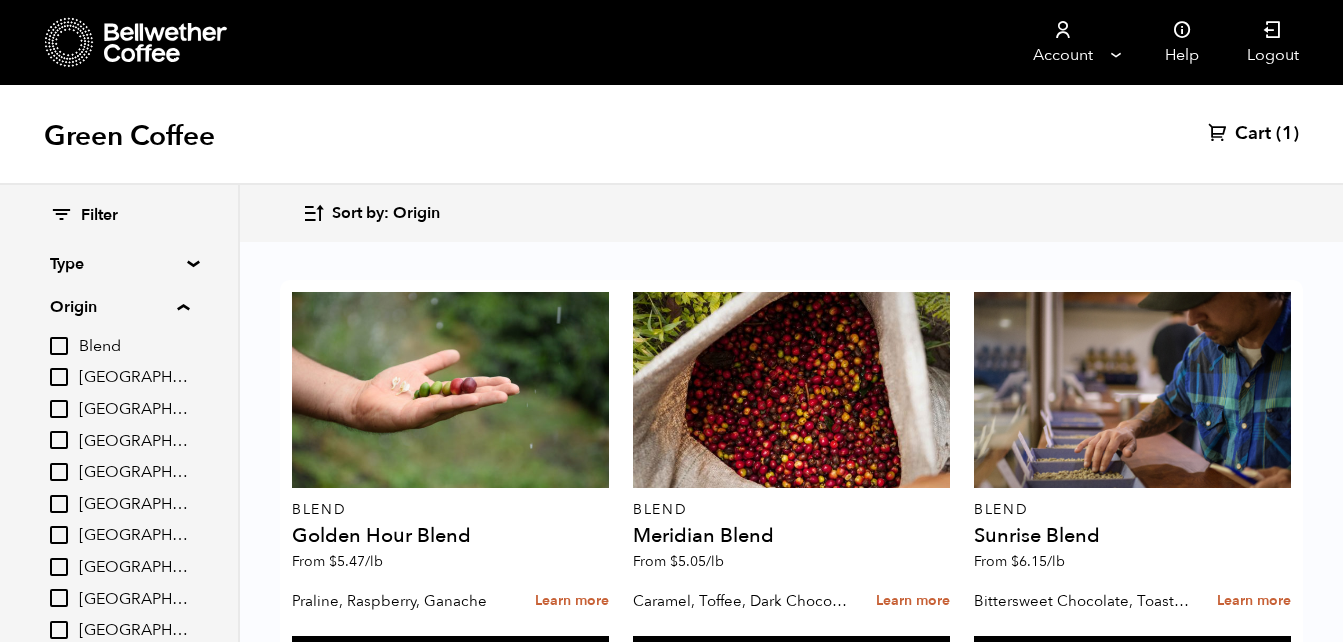 click on "[GEOGRAPHIC_DATA]" at bounding box center [134, 473] 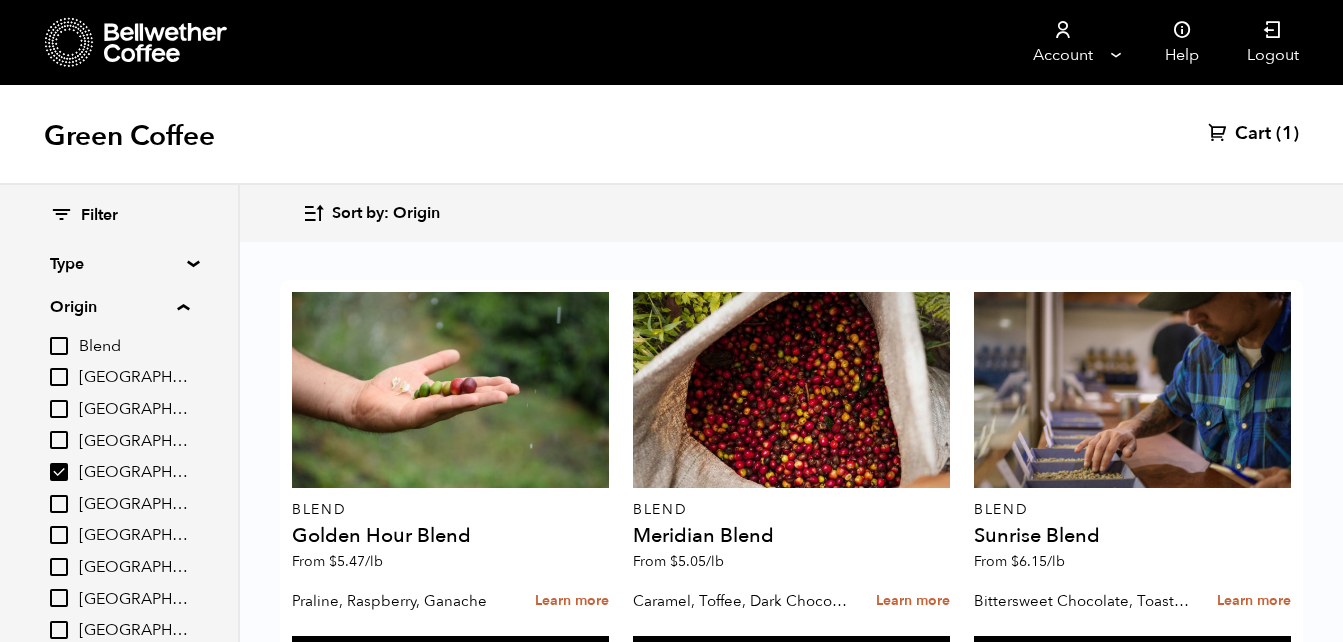 checkbox on "true" 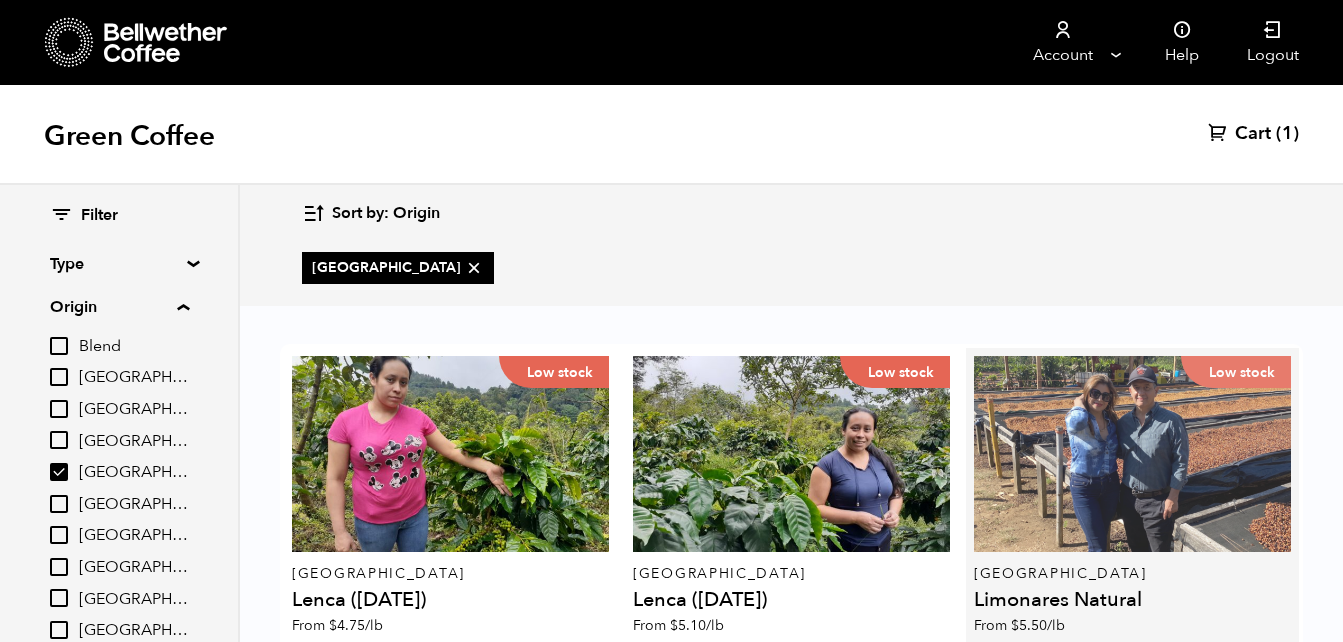 click on "Low stock" at bounding box center [1132, 454] 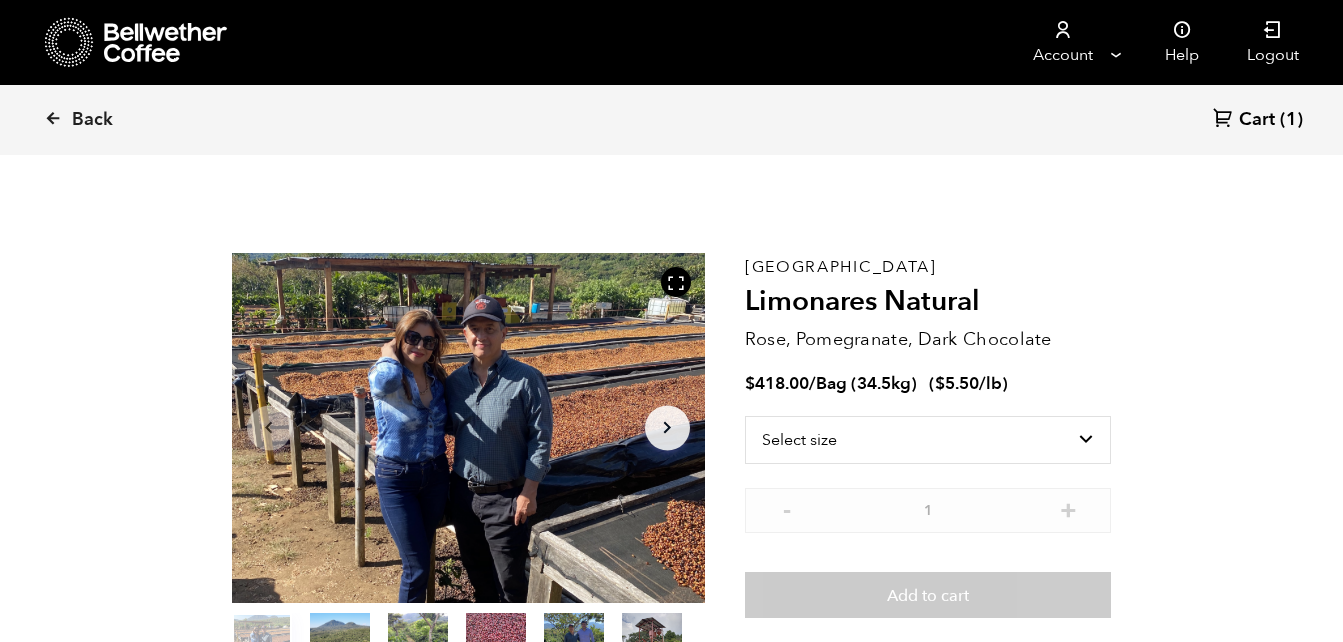 scroll, scrollTop: 0, scrollLeft: 0, axis: both 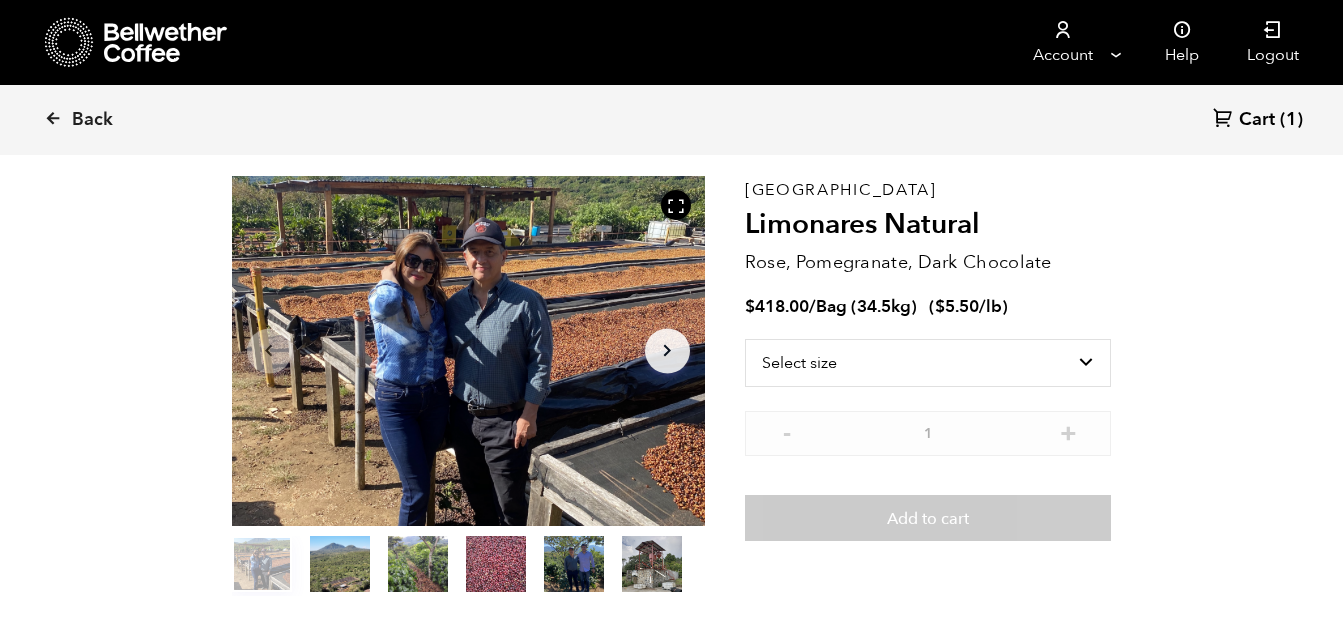 click on "Arrow Right" 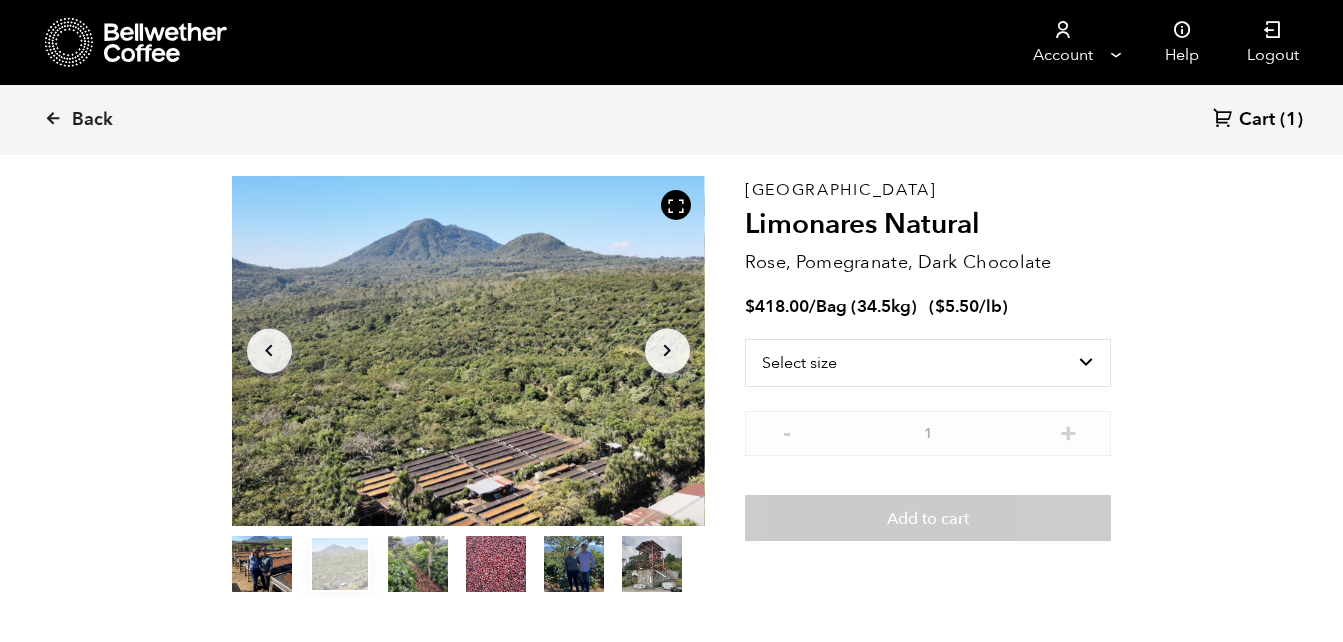 click on "Arrow Right" 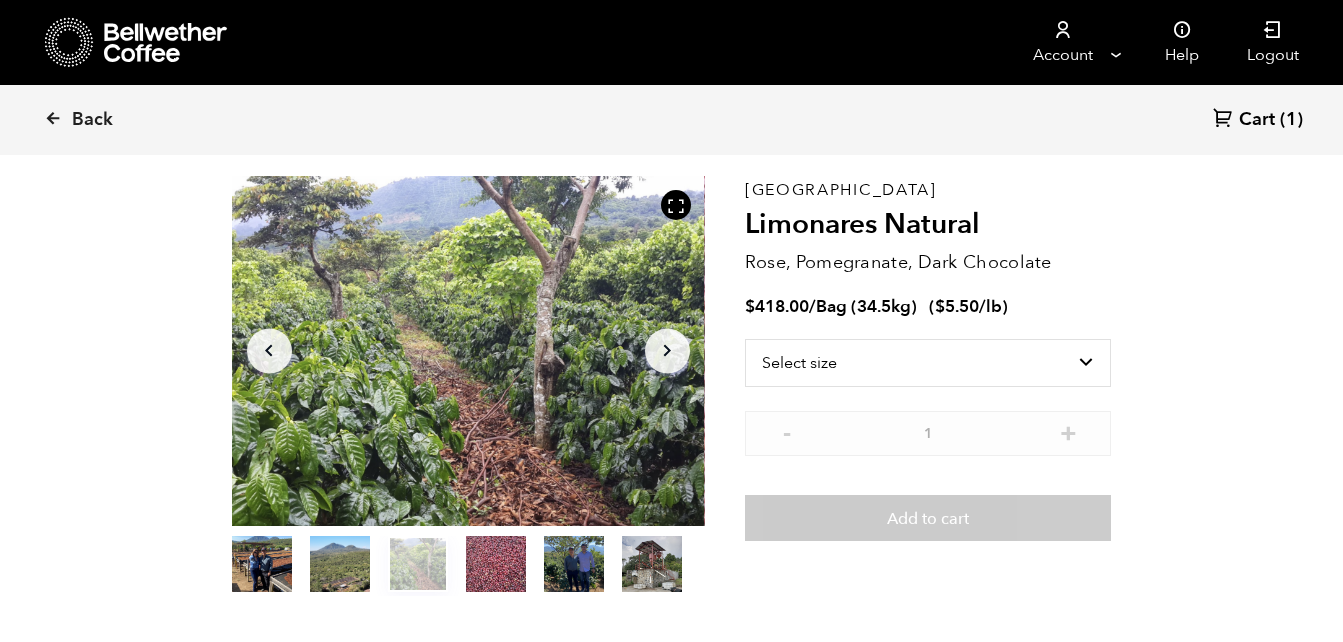 click on "Arrow Right" 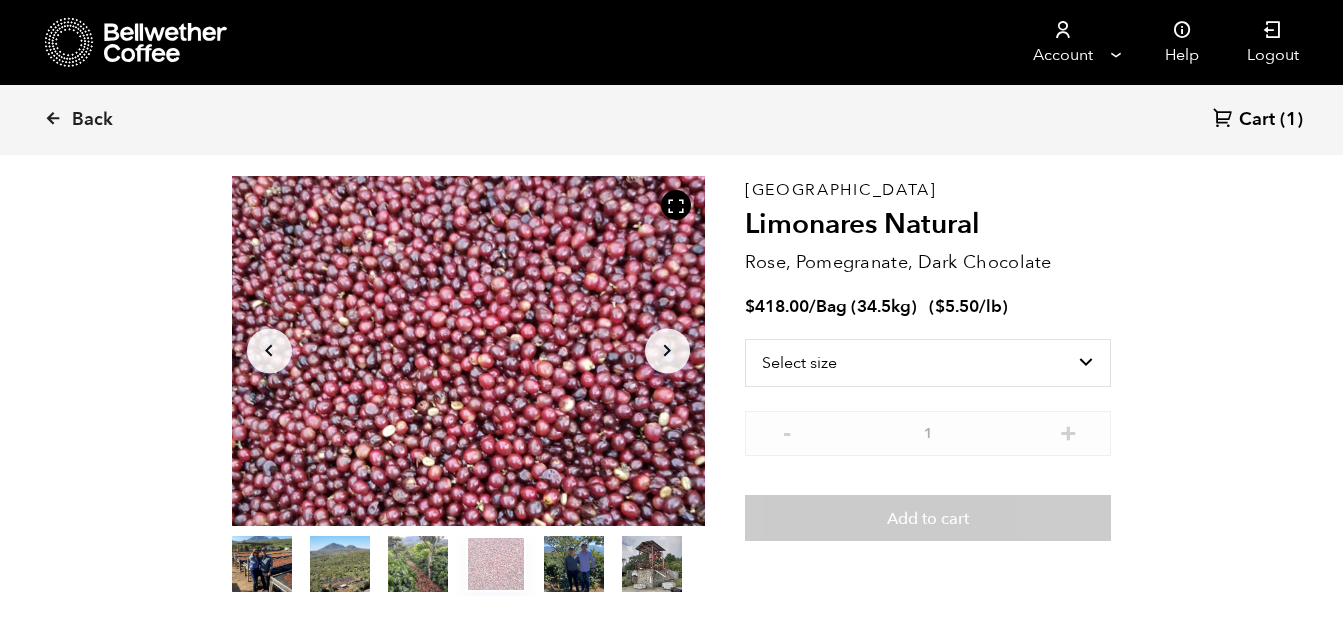click on "Arrow Right" 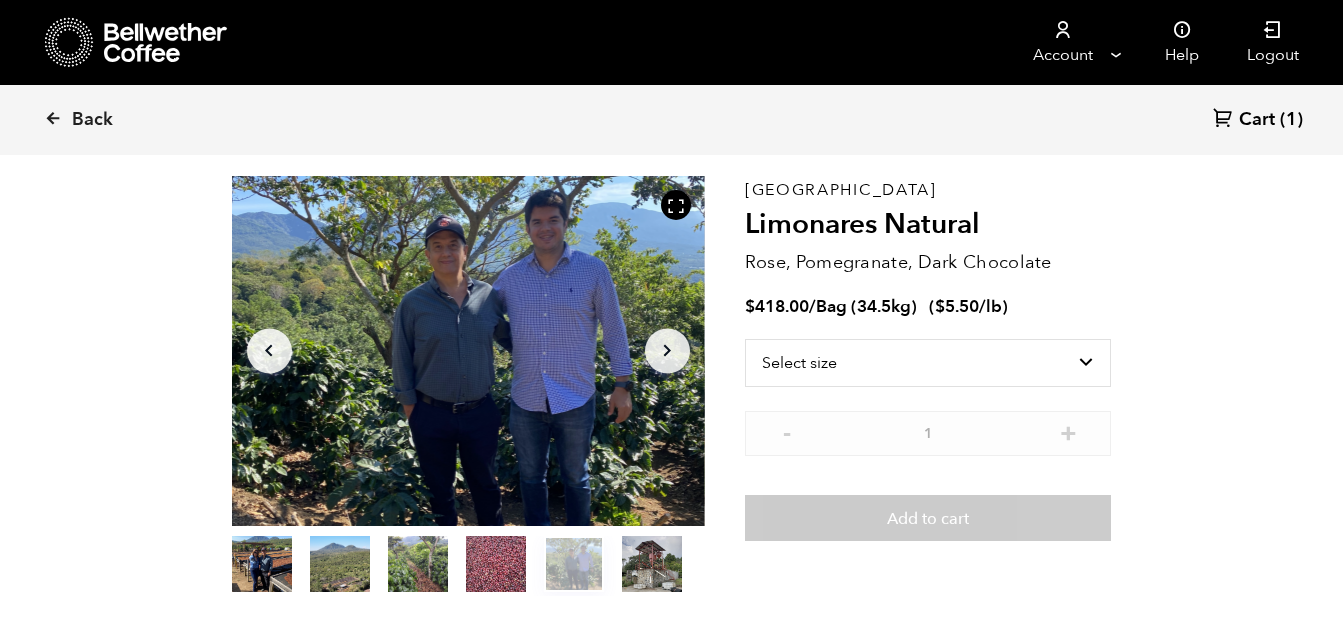 click on "Arrow Right" 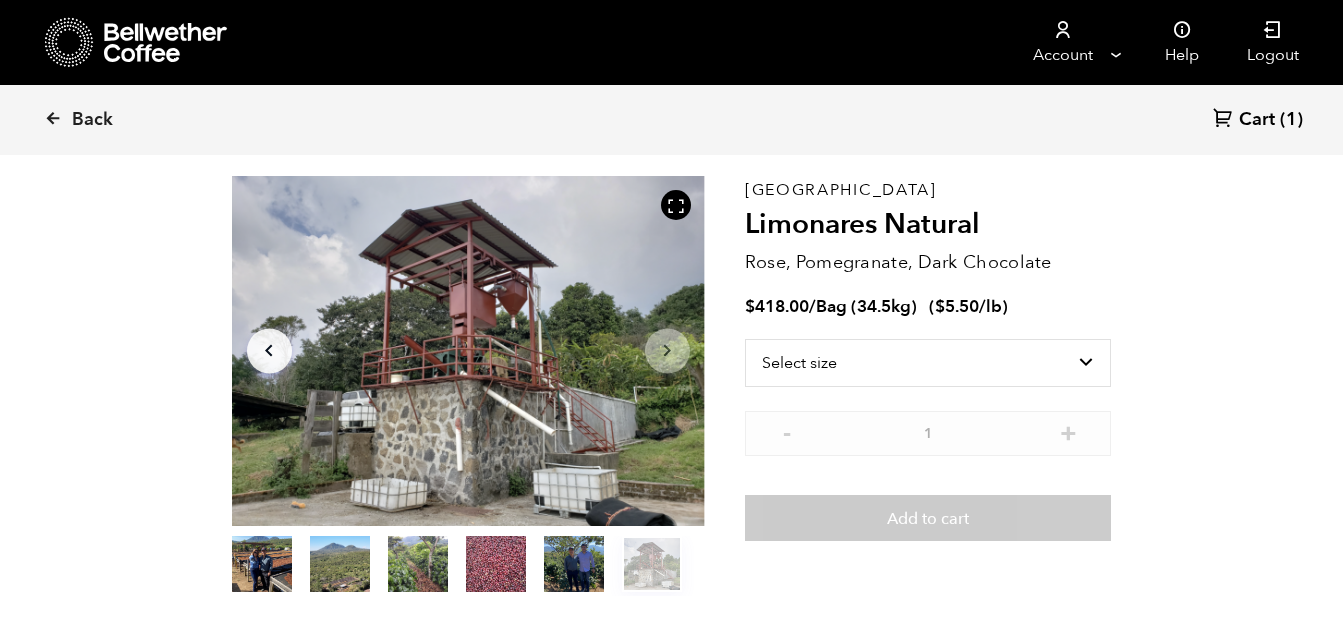 click on "Arrow Right" 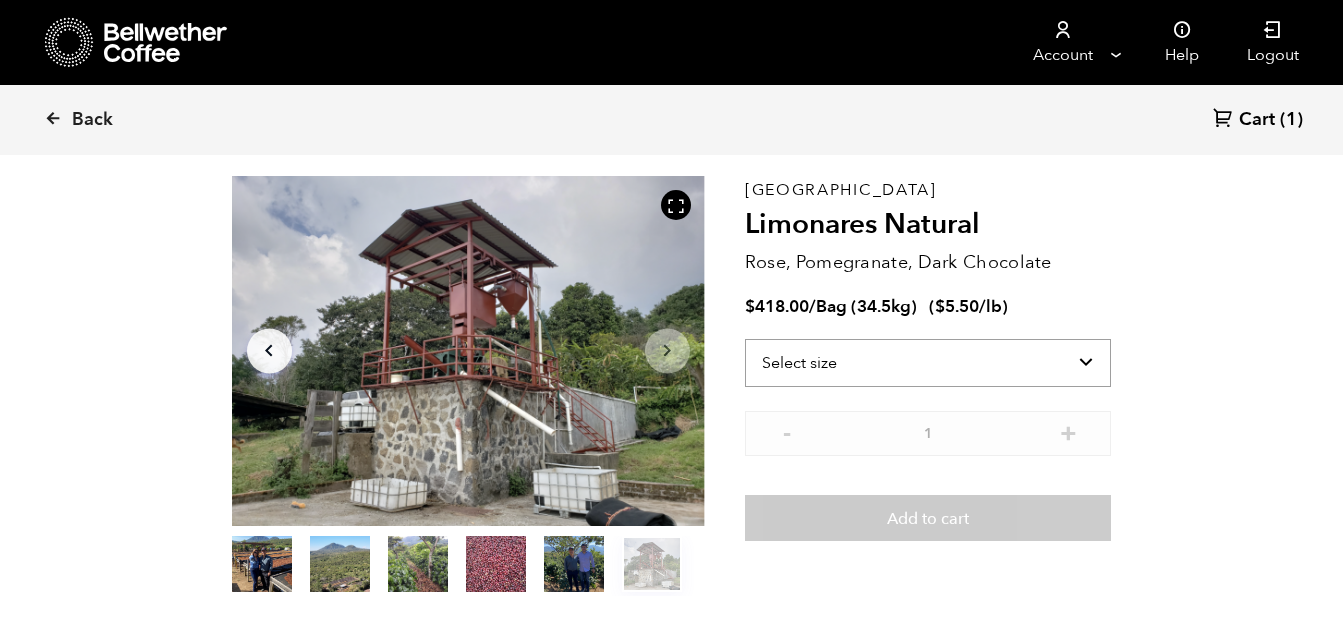 click on "Select size   Bag (34.5kg) (76 lbs)" at bounding box center [928, 363] 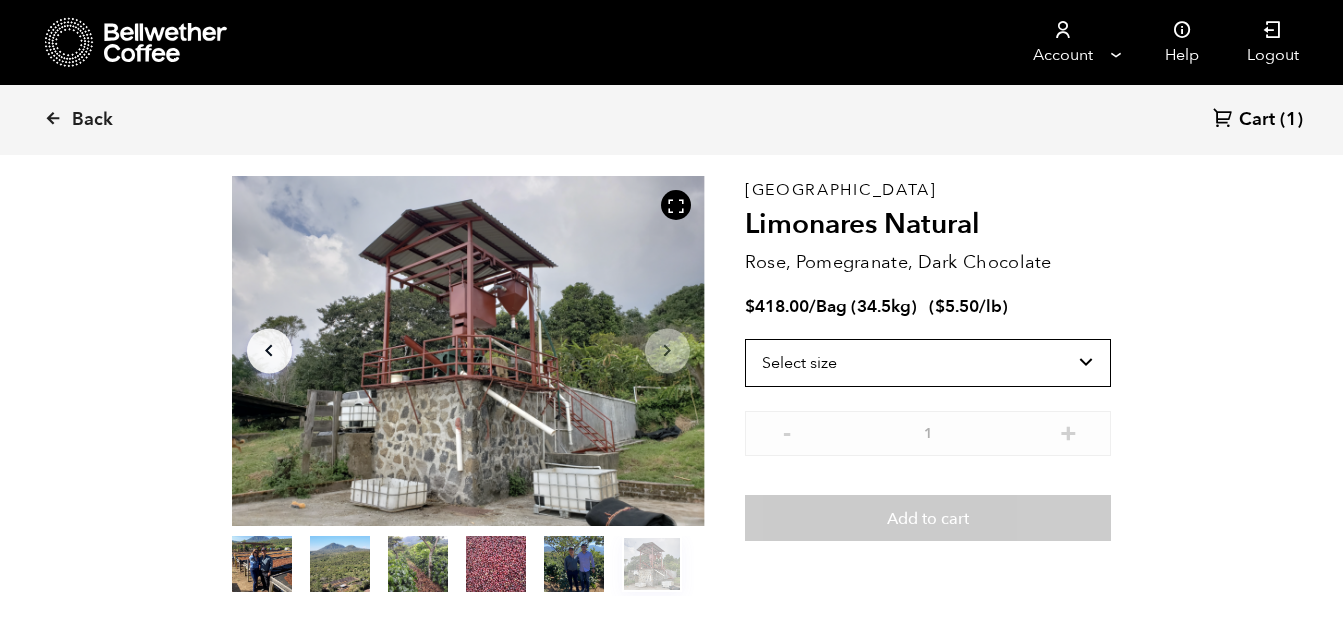 select on "bag-5" 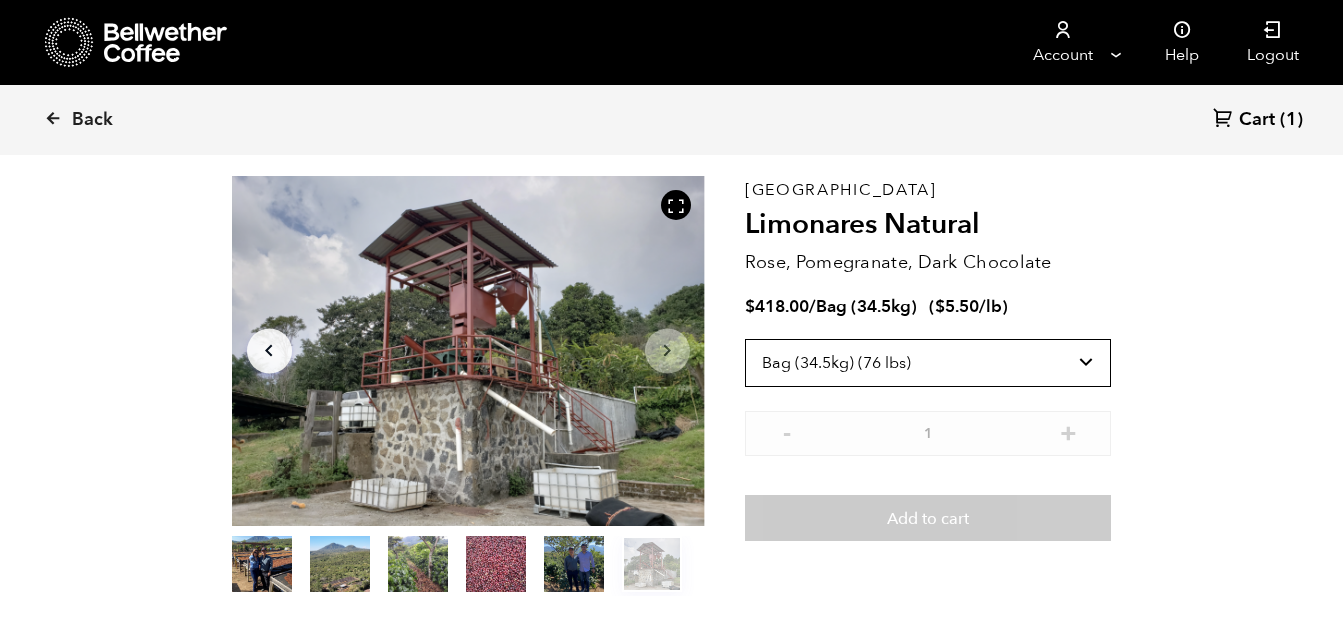 click on "Select size   Bag (34.5kg) (76 lbs)" at bounding box center (928, 363) 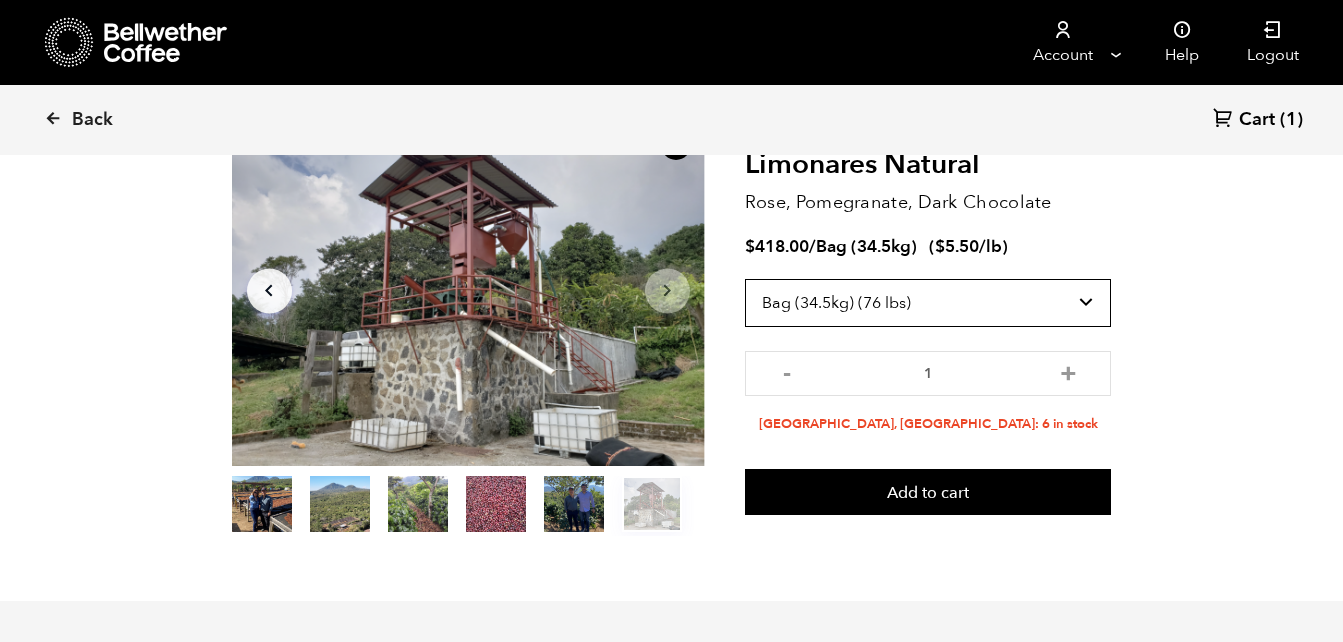 scroll, scrollTop: 138, scrollLeft: 0, axis: vertical 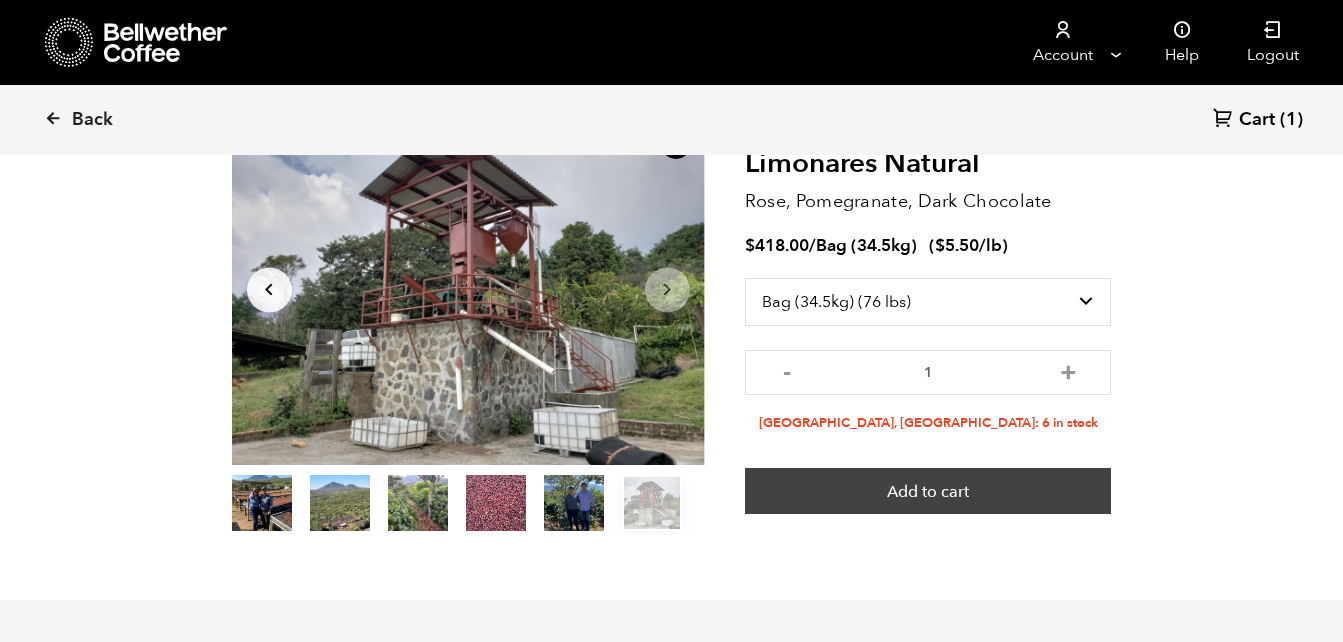 click on "Add to cart" at bounding box center [928, 491] 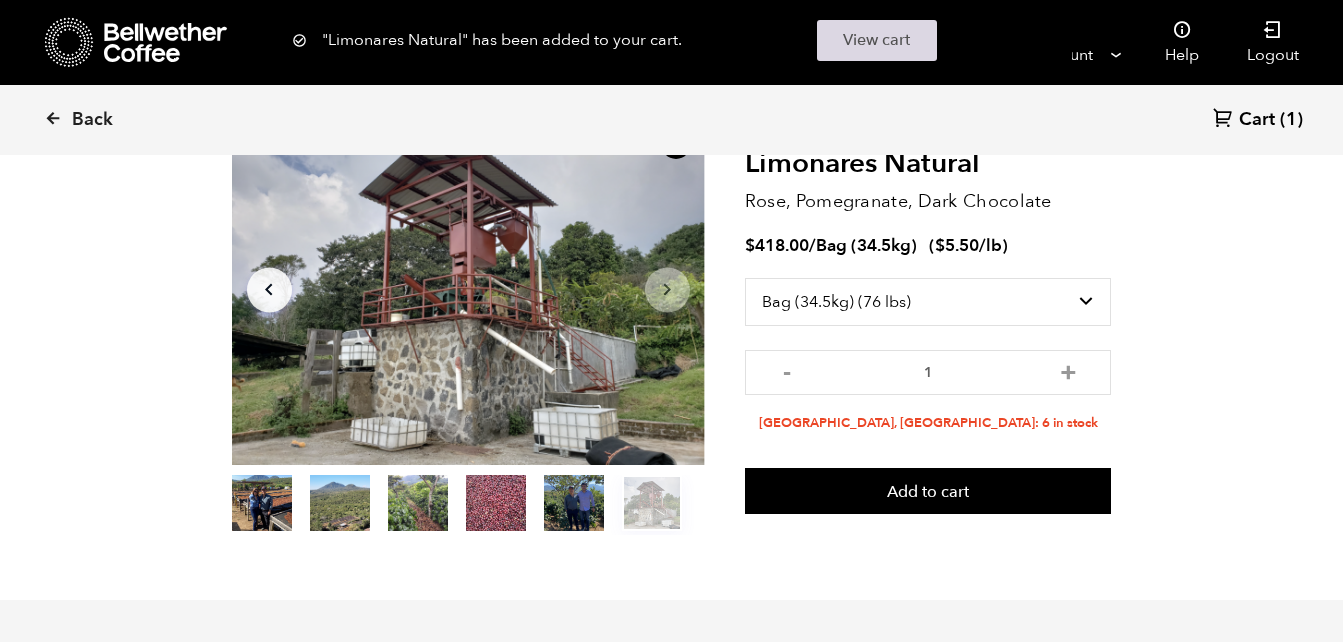 click on "View cart" at bounding box center (877, 40) 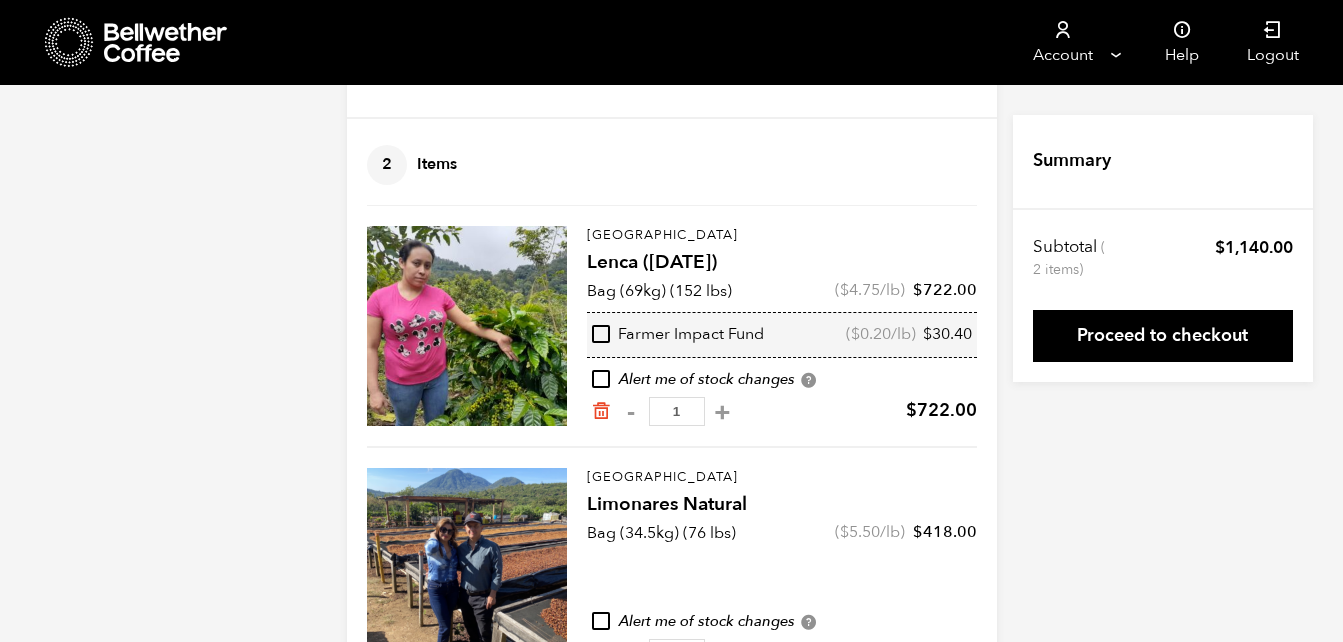 scroll, scrollTop: 168, scrollLeft: 0, axis: vertical 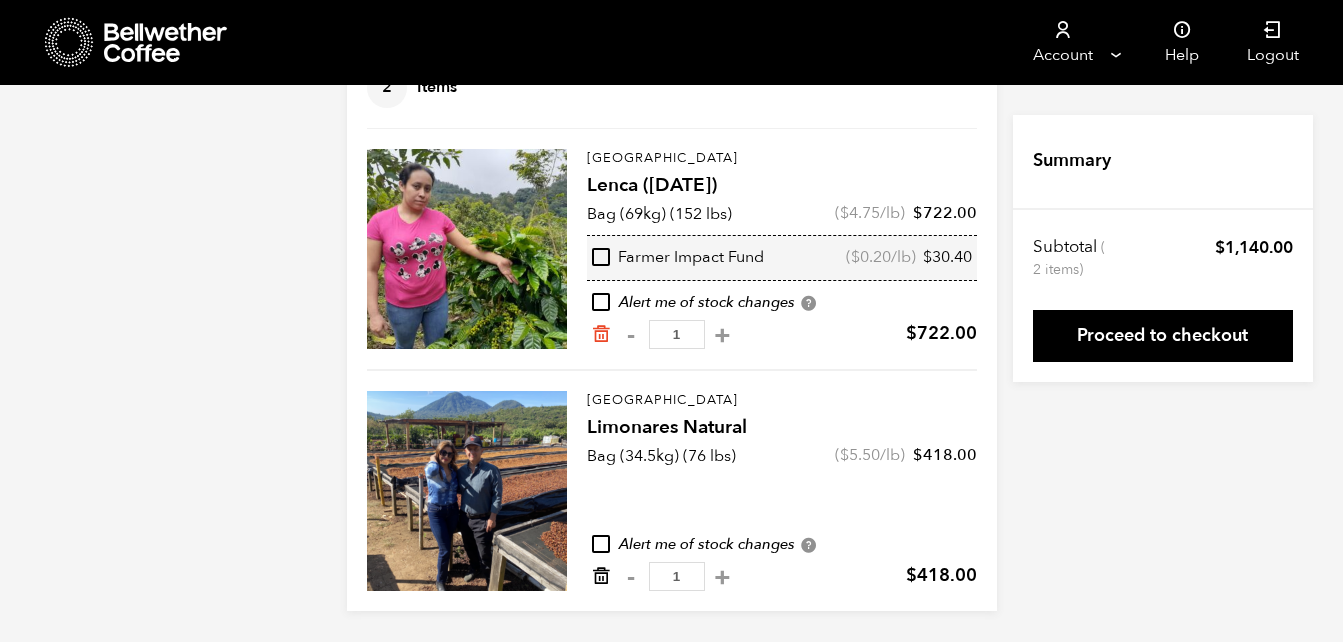 click at bounding box center (601, 576) 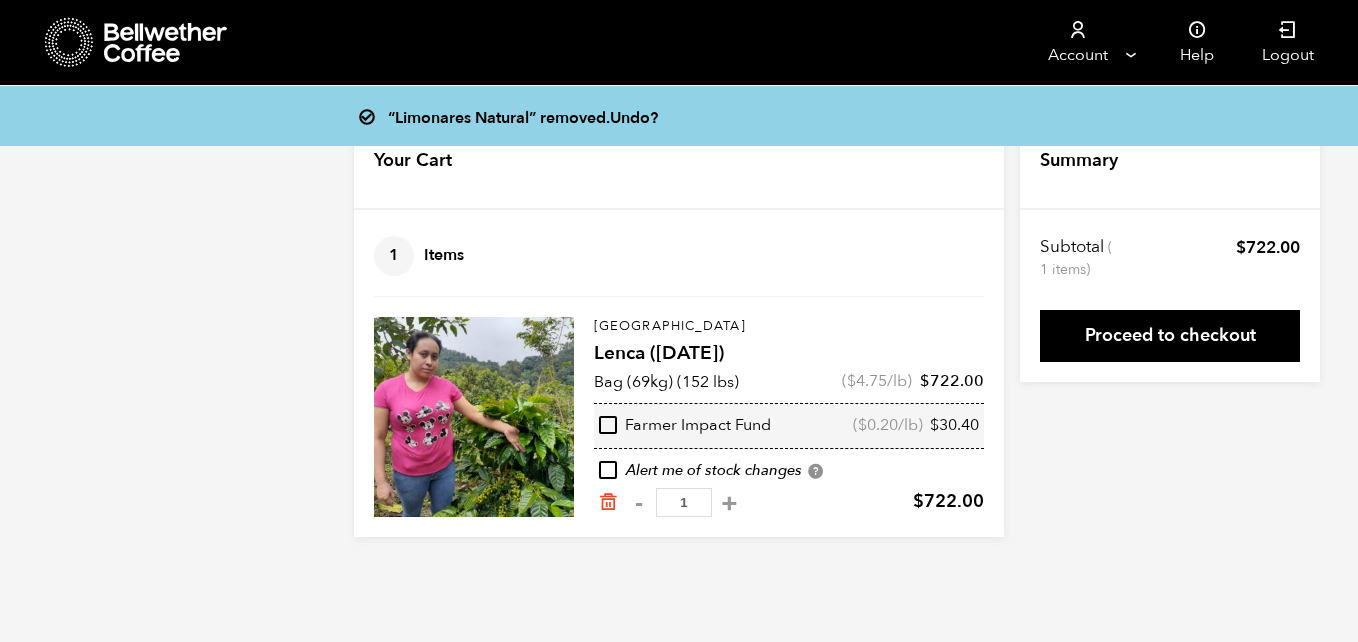 scroll, scrollTop: 0, scrollLeft: 0, axis: both 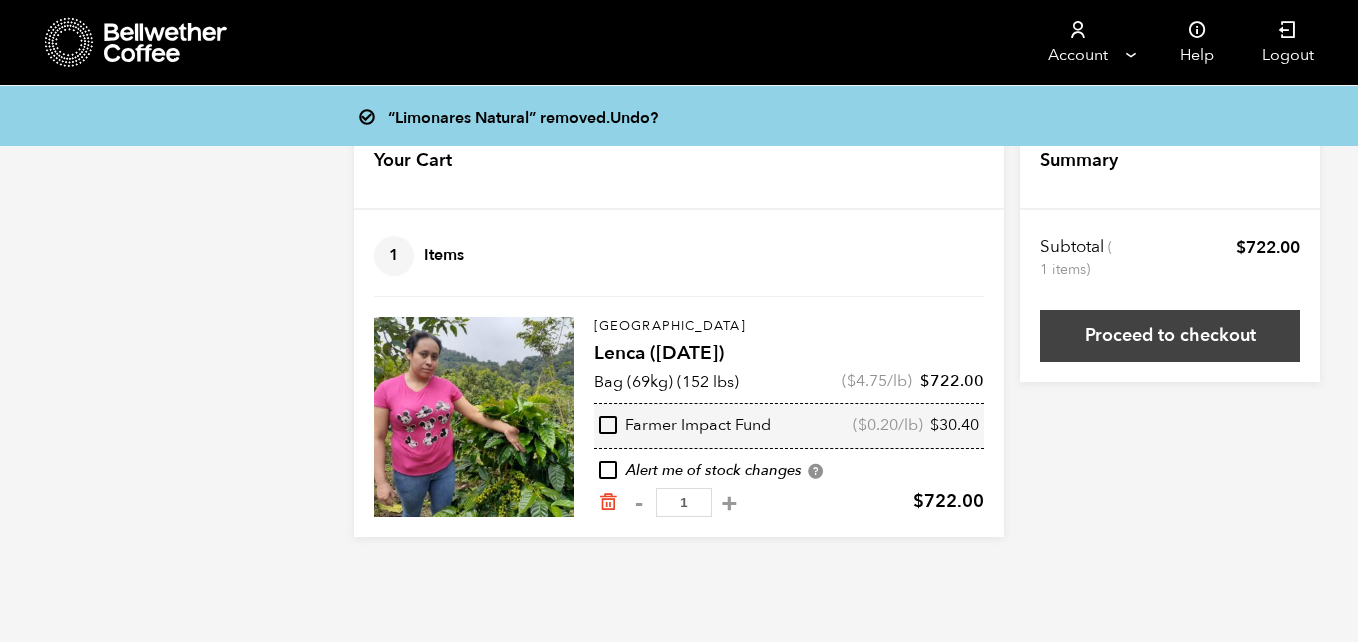 click on "Proceed to checkout" at bounding box center (1170, 336) 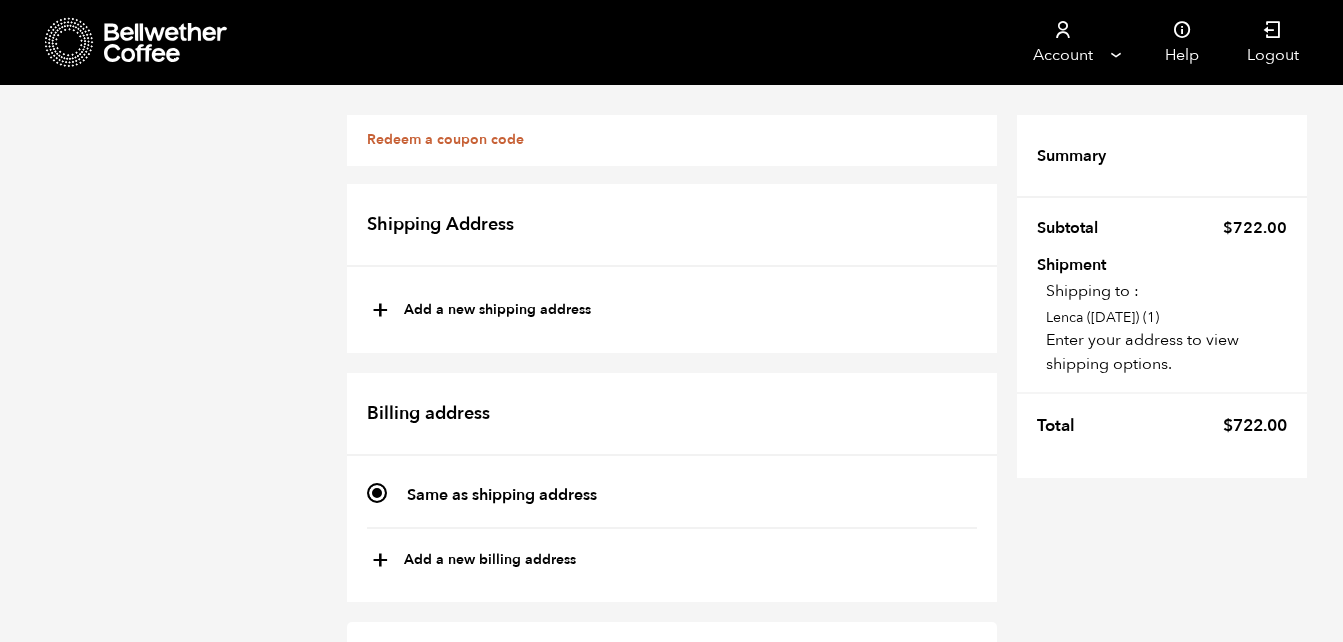 scroll, scrollTop: 0, scrollLeft: 0, axis: both 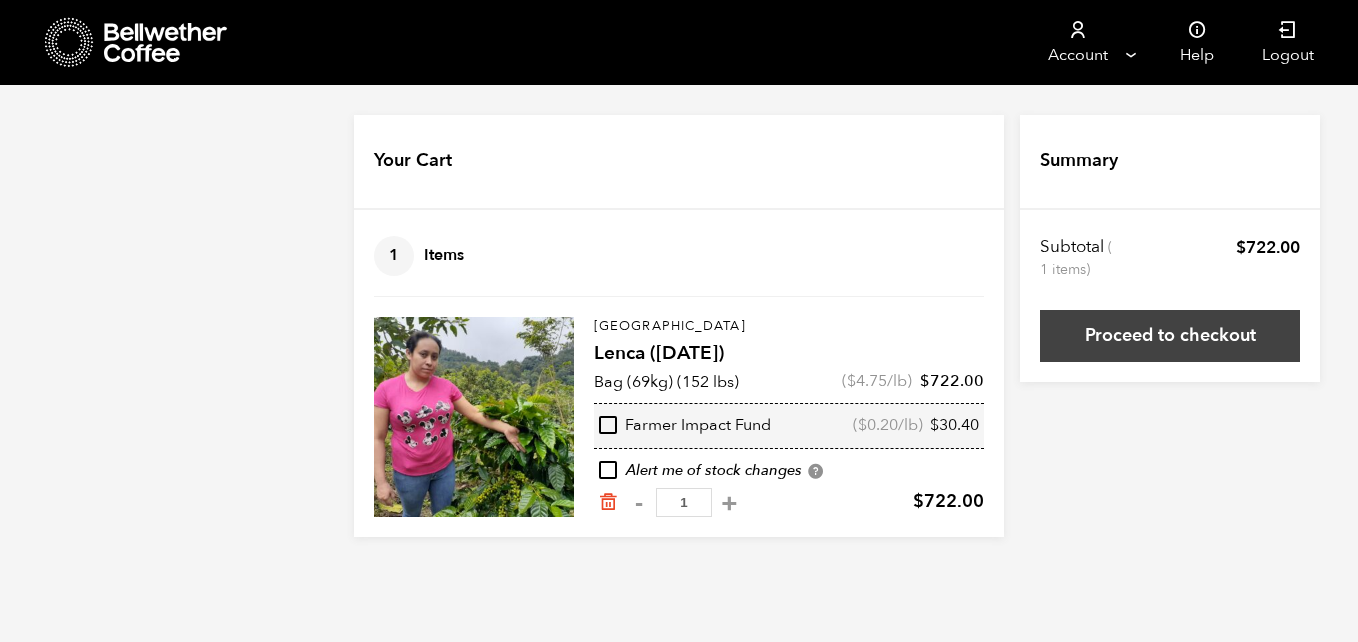 click on "Proceed to checkout" at bounding box center (1170, 336) 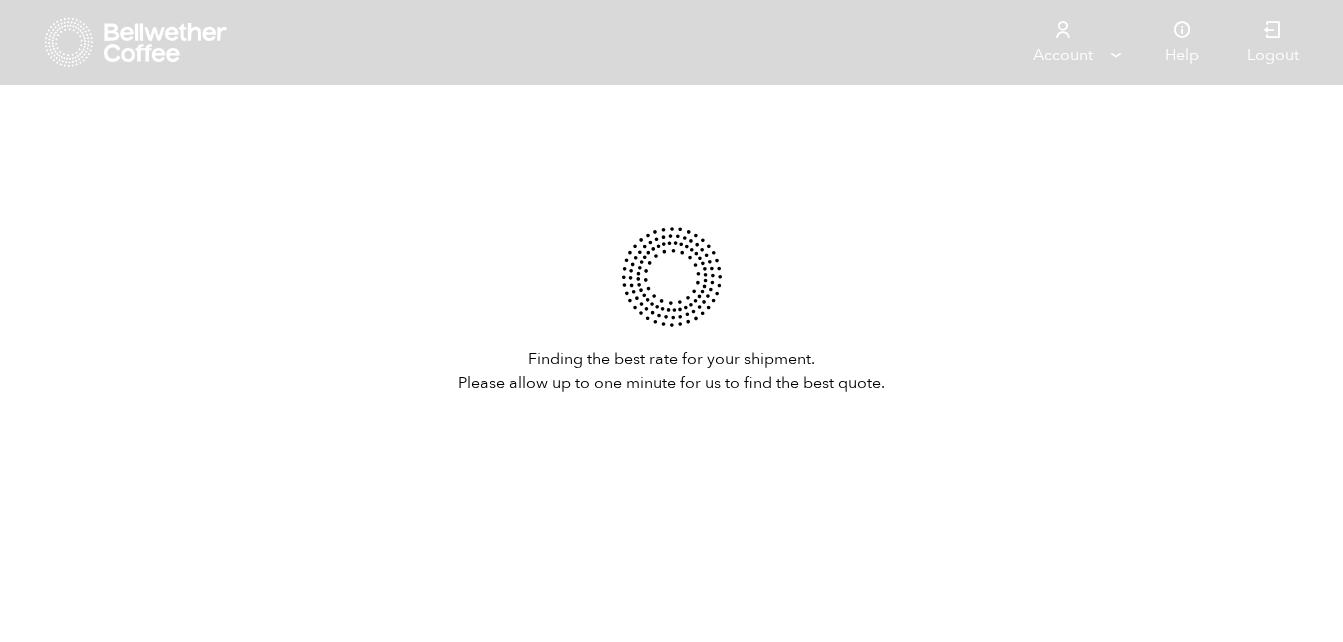 scroll, scrollTop: 0, scrollLeft: 0, axis: both 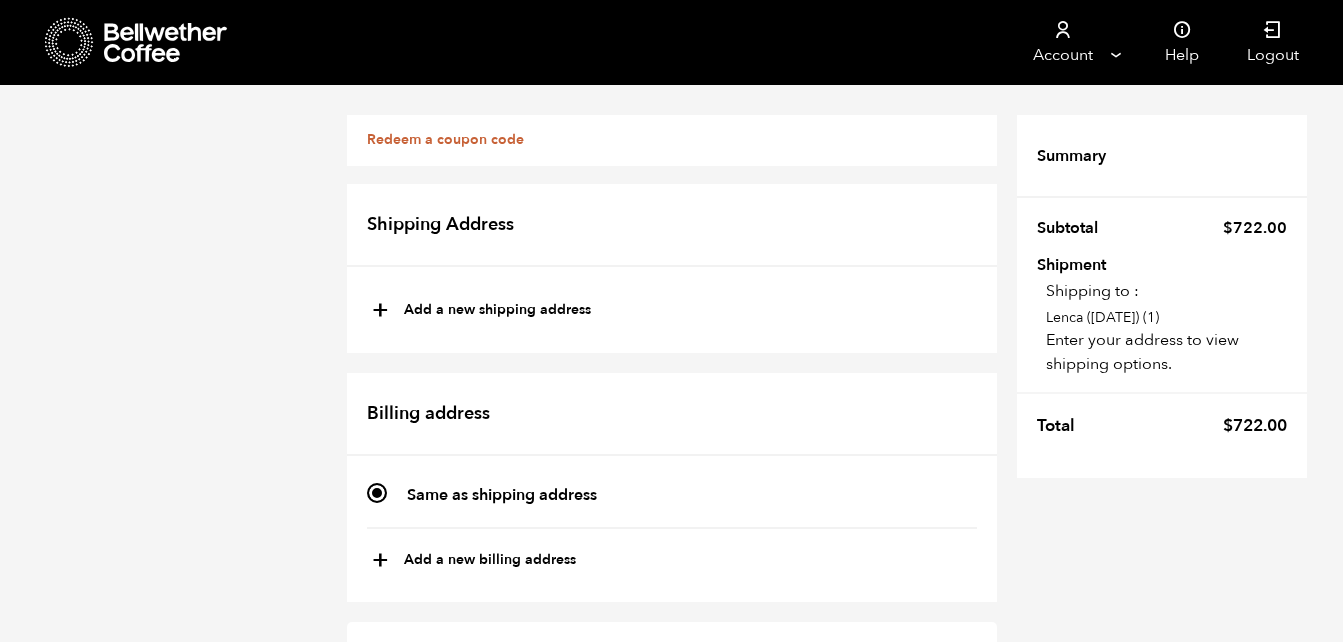click on "+  Add a new shipping address" at bounding box center [481, 311] 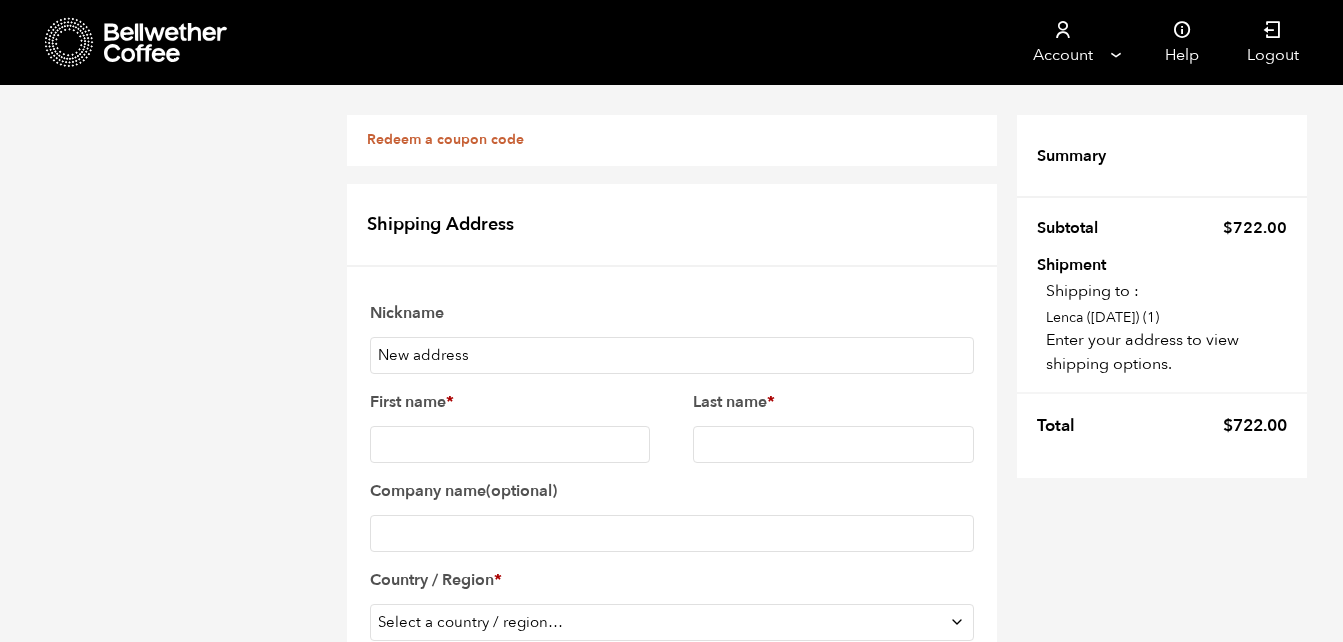 click on "New address" at bounding box center (672, 355) 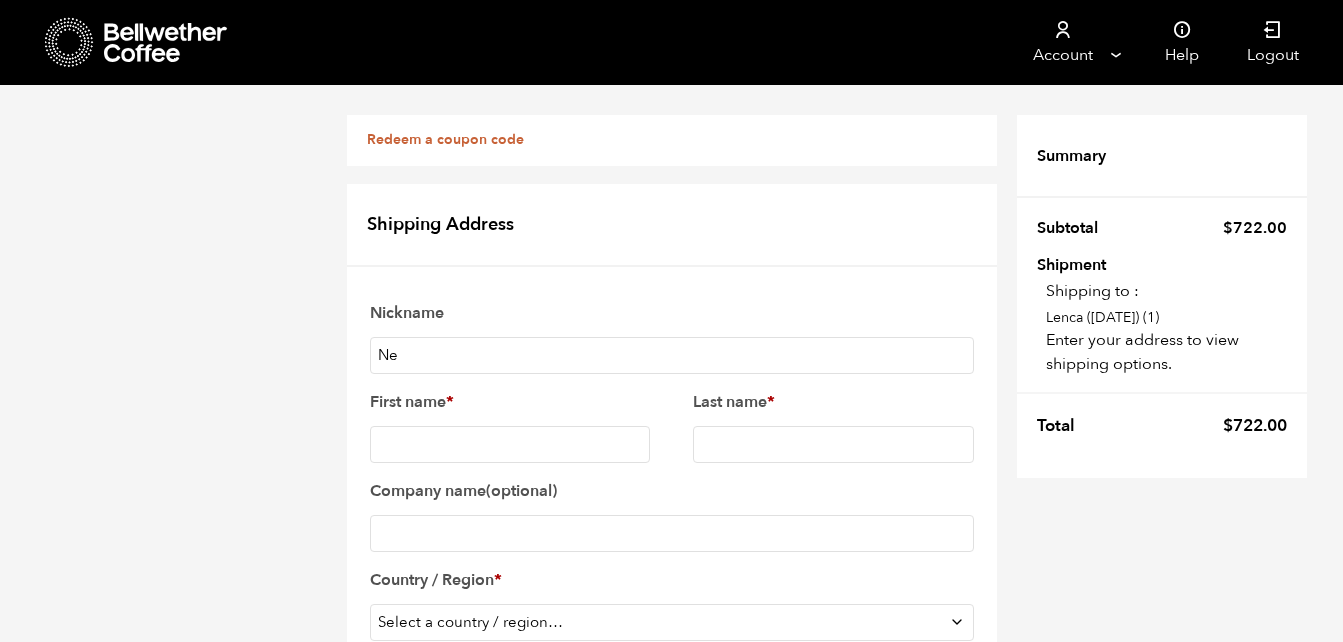 type on "N" 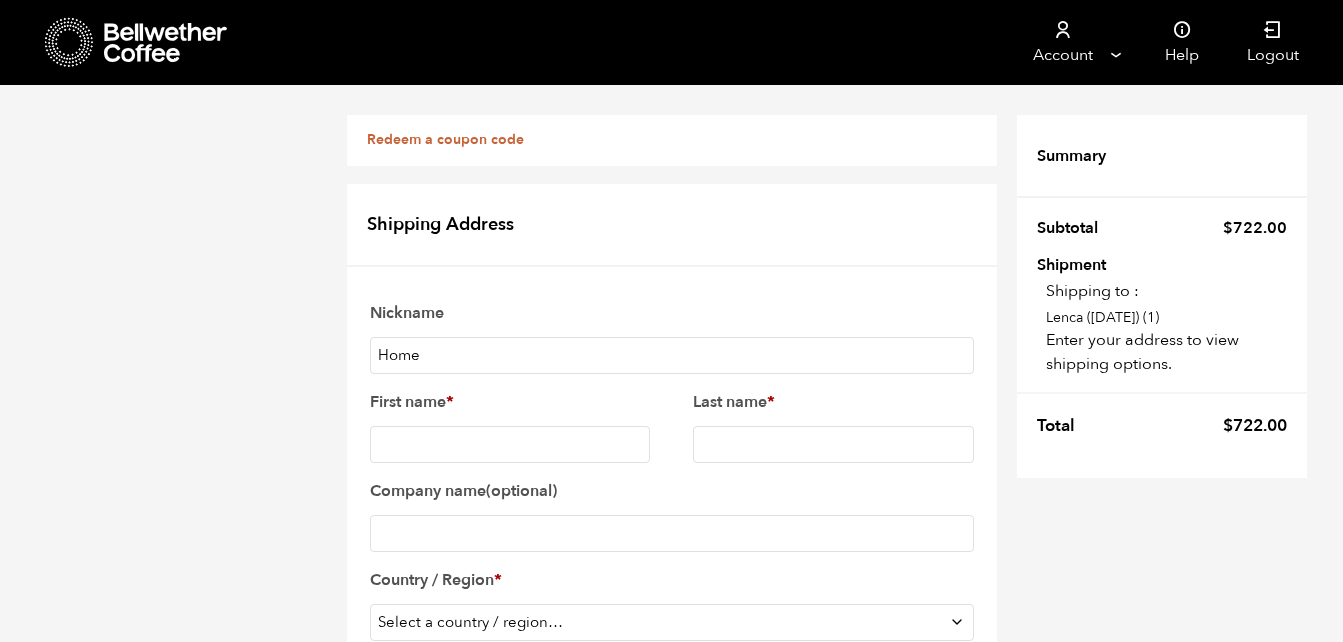 type on "Home" 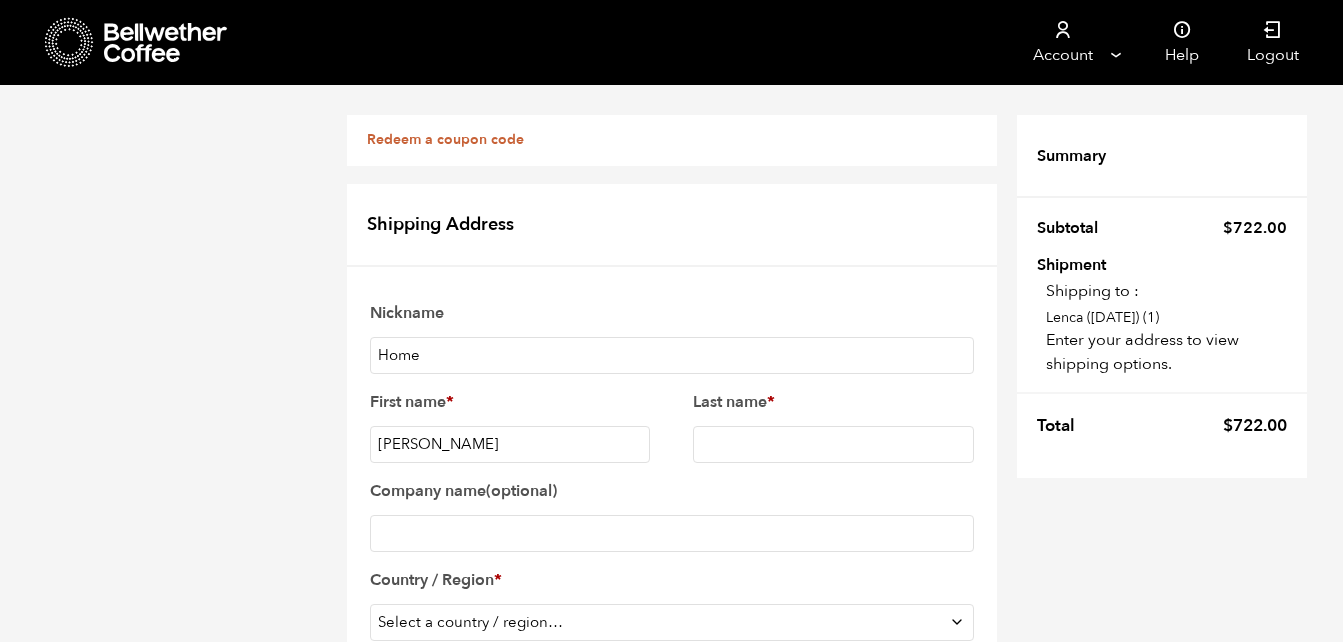 type on "Flores" 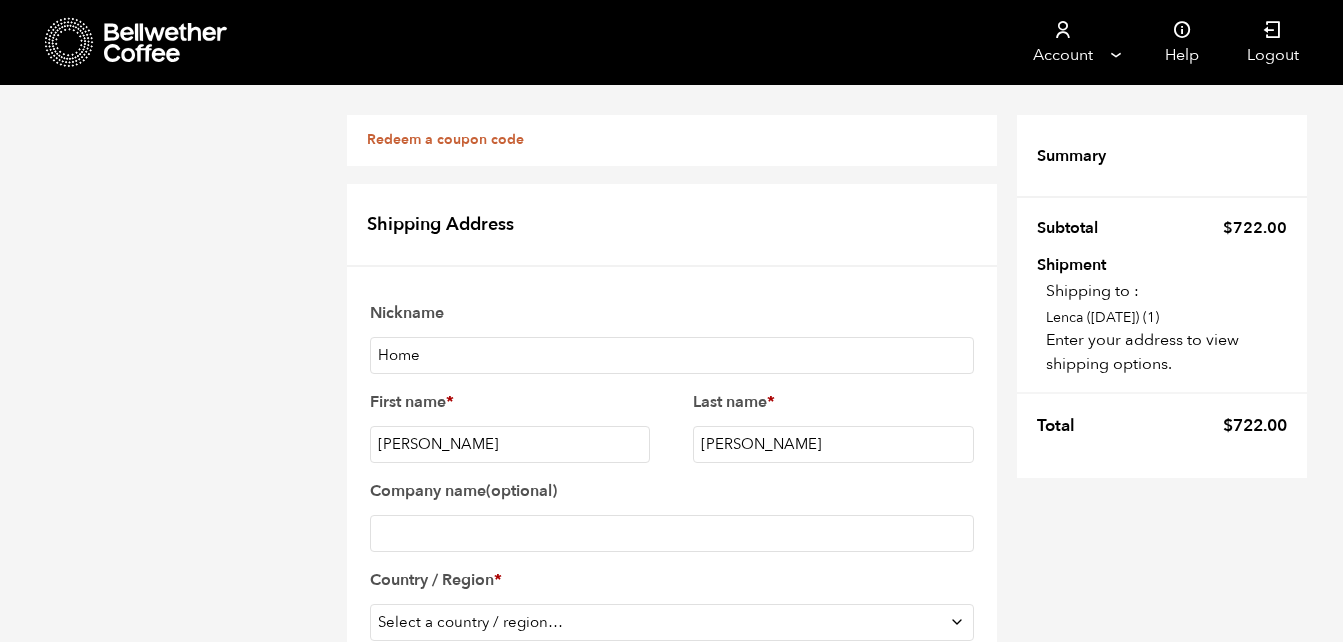 type on "10334 Short Haul" 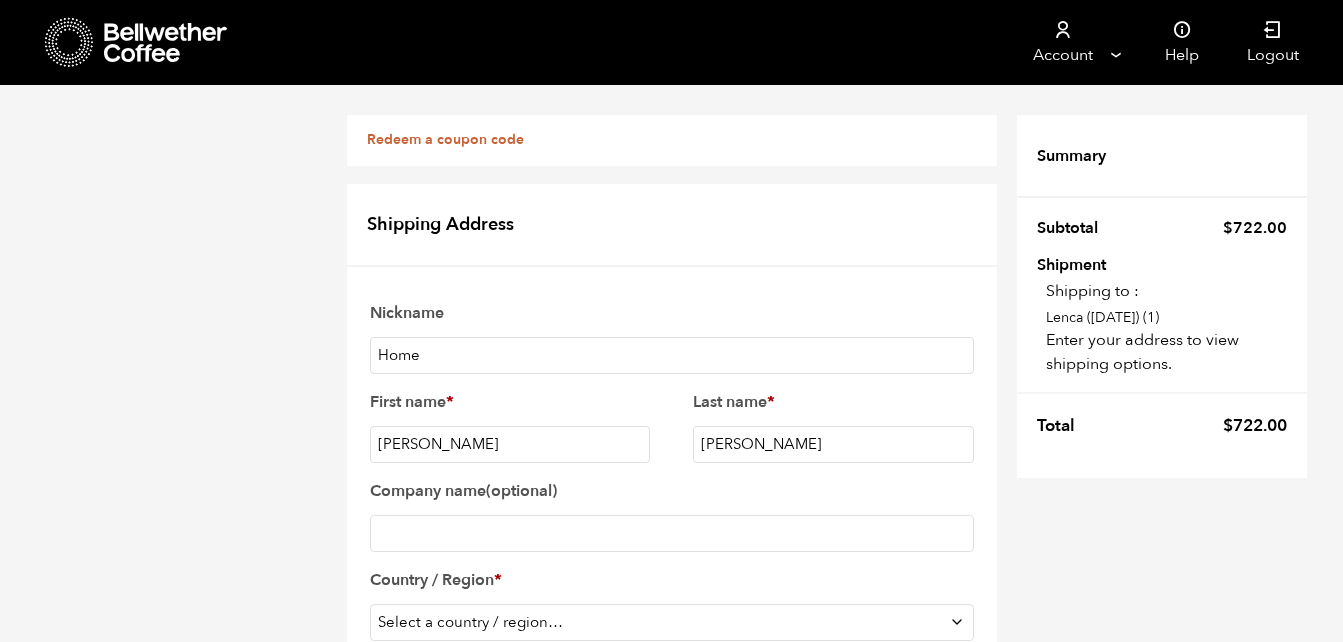type on "78666" 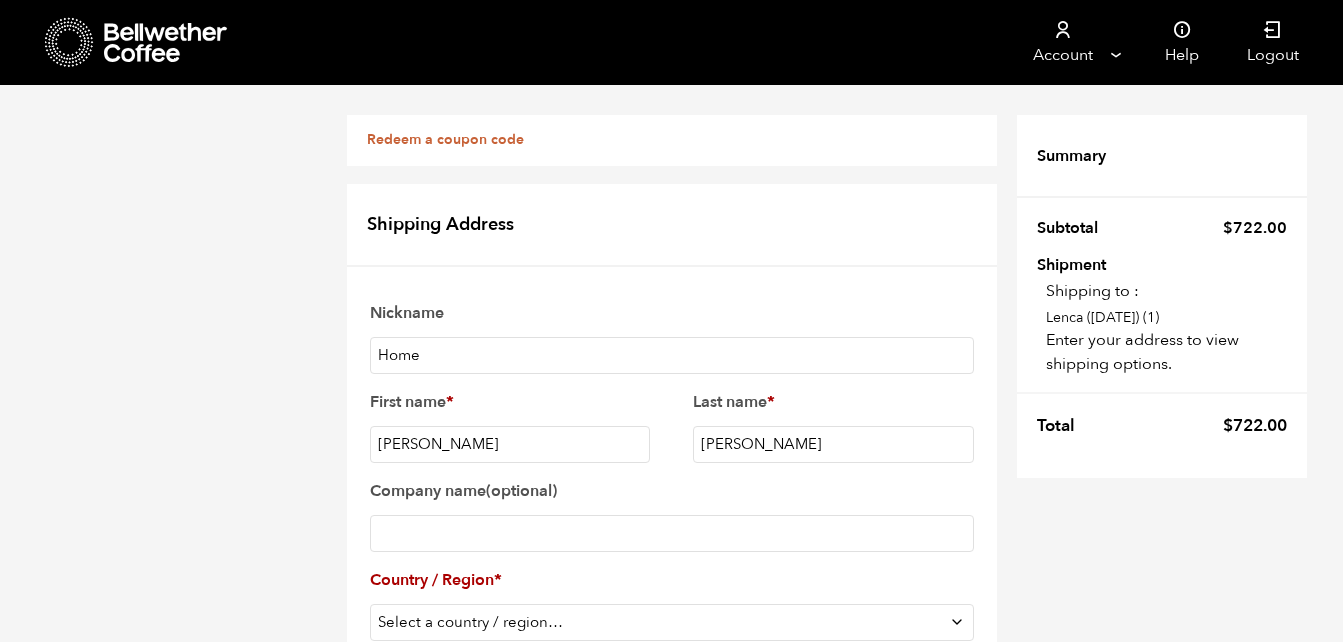scroll, scrollTop: 832, scrollLeft: 0, axis: vertical 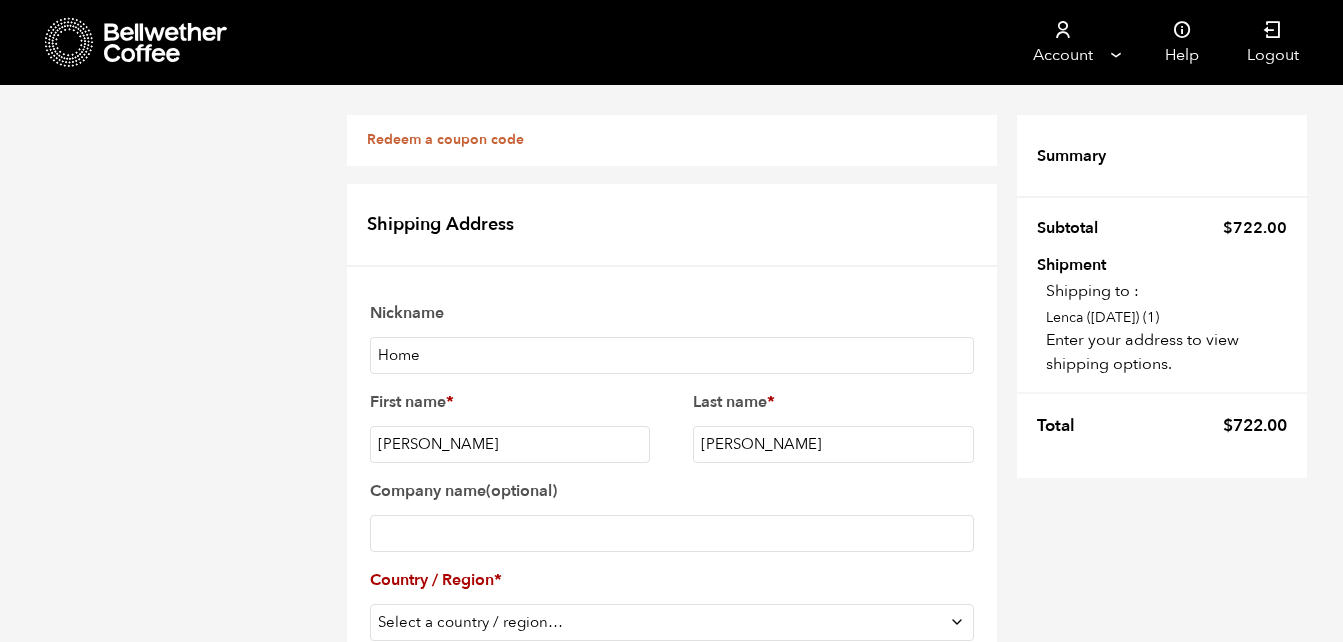 click on "Select a country / region… Afghanistan Åland Islands Albania Algeria American Samoa Andorra Angola Anguilla Antarctica Antigua and Barbuda Argentina Armenia Aruba Australia Austria Azerbaijan Bahamas Bahrain Bangladesh Barbados Belarus Belau Belgium Belize Benin Bermuda Bhutan Bolivia Bonaire, Saint Eustatius and Saba Bosnia and Herzegovina Botswana Bouvet Island Brazil British Indian Ocean Territory Brunei Bulgaria Burkina Faso Burundi Cambodia Cameroon Canada Cape Verde Cayman Islands Central African Republic Chad Chile China Christmas Island Cocos (Keeling) Islands Colombia Comoros Congo (Brazzaville) Congo (Kinshasa) Cook Islands Costa Rica Croatia Cuba Curaçao Cyprus Czech Republic Denmark Djibouti Dominica Dominican Republic Ecuador Egypt El Salvador Equatorial Guinea Eritrea Estonia Eswatini Ethiopia Falkland Islands Faroe Islands Fiji Finland France French Guiana French Polynesia French Southern Territories Gabon Gambia Georgia Germany Ghana Gibraltar Greece Greenland Grenada Guadeloupe Guam Haiti" at bounding box center [672, 622] 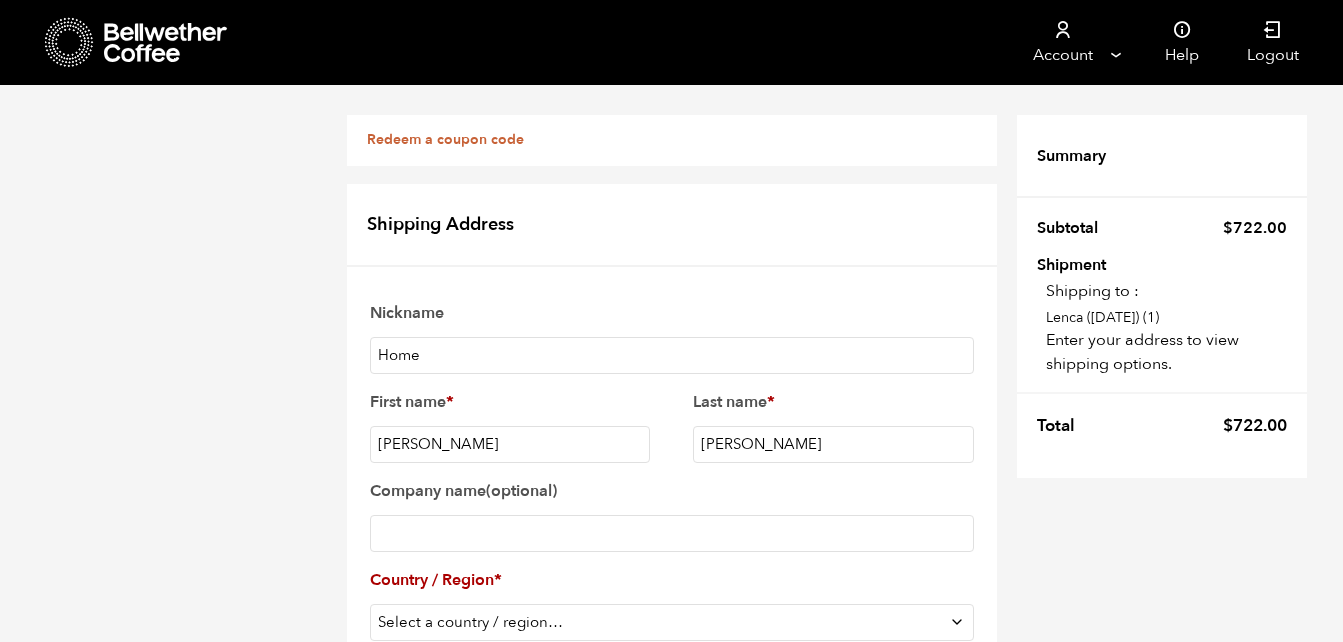 select on "US" 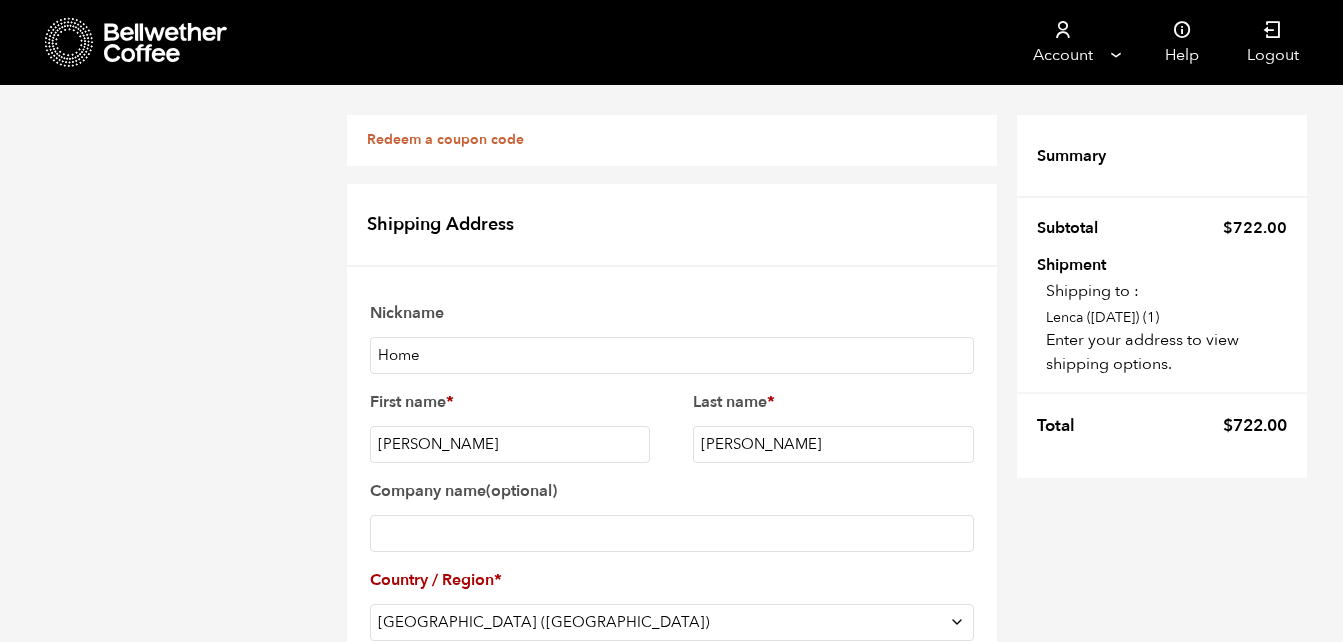 click on "Select a country / region… Afghanistan Åland Islands Albania Algeria American Samoa Andorra Angola Anguilla Antarctica Antigua and Barbuda Argentina Armenia Aruba Australia Austria Azerbaijan Bahamas Bahrain Bangladesh Barbados Belarus Belau Belgium Belize Benin Bermuda Bhutan Bolivia Bonaire, Saint Eustatius and Saba Bosnia and Herzegovina Botswana Bouvet Island Brazil British Indian Ocean Territory Brunei Bulgaria Burkina Faso Burundi Cambodia Cameroon Canada Cape Verde Cayman Islands Central African Republic Chad Chile China Christmas Island Cocos (Keeling) Islands Colombia Comoros Congo (Brazzaville) Congo (Kinshasa) Cook Islands Costa Rica Croatia Cuba Curaçao Cyprus Czech Republic Denmark Djibouti Dominica Dominican Republic Ecuador Egypt El Salvador Equatorial Guinea Eritrea Estonia Eswatini Ethiopia Falkland Islands Faroe Islands Fiji Finland France French Guiana French Polynesia French Southern Territories Gabon Gambia Georgia Germany Ghana Gibraltar Greece Greenland Grenada Guadeloupe Guam Haiti" at bounding box center (672, 622) 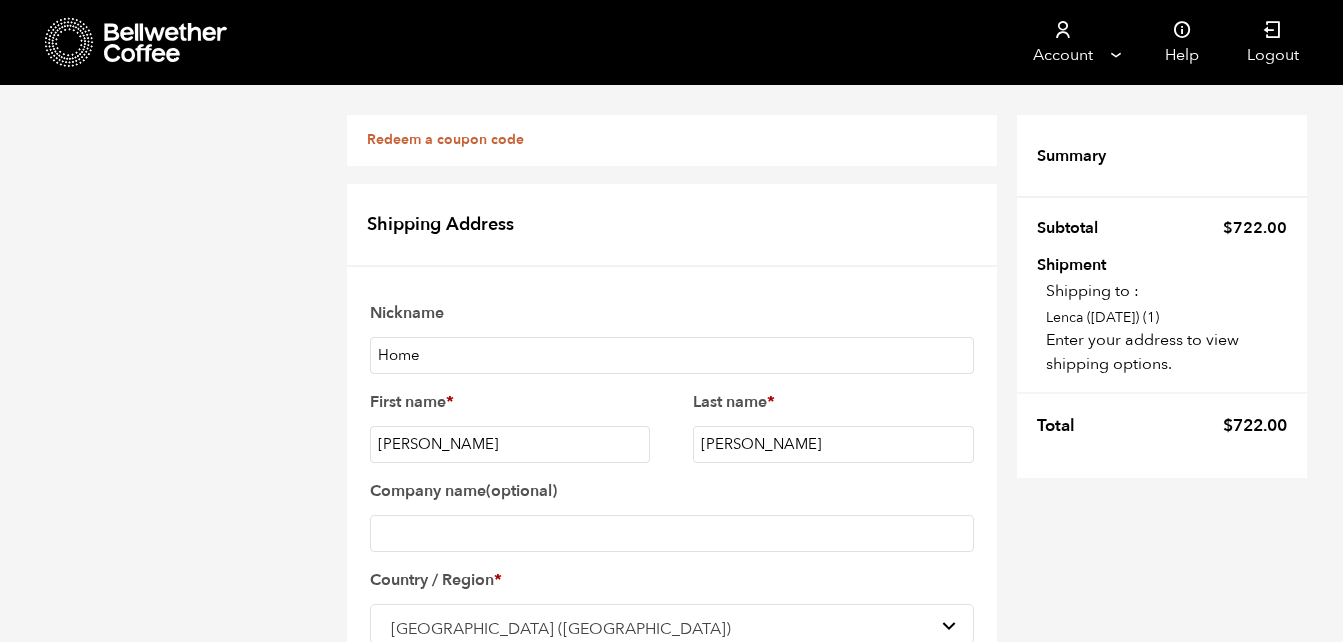 scroll, scrollTop: 359, scrollLeft: 0, axis: vertical 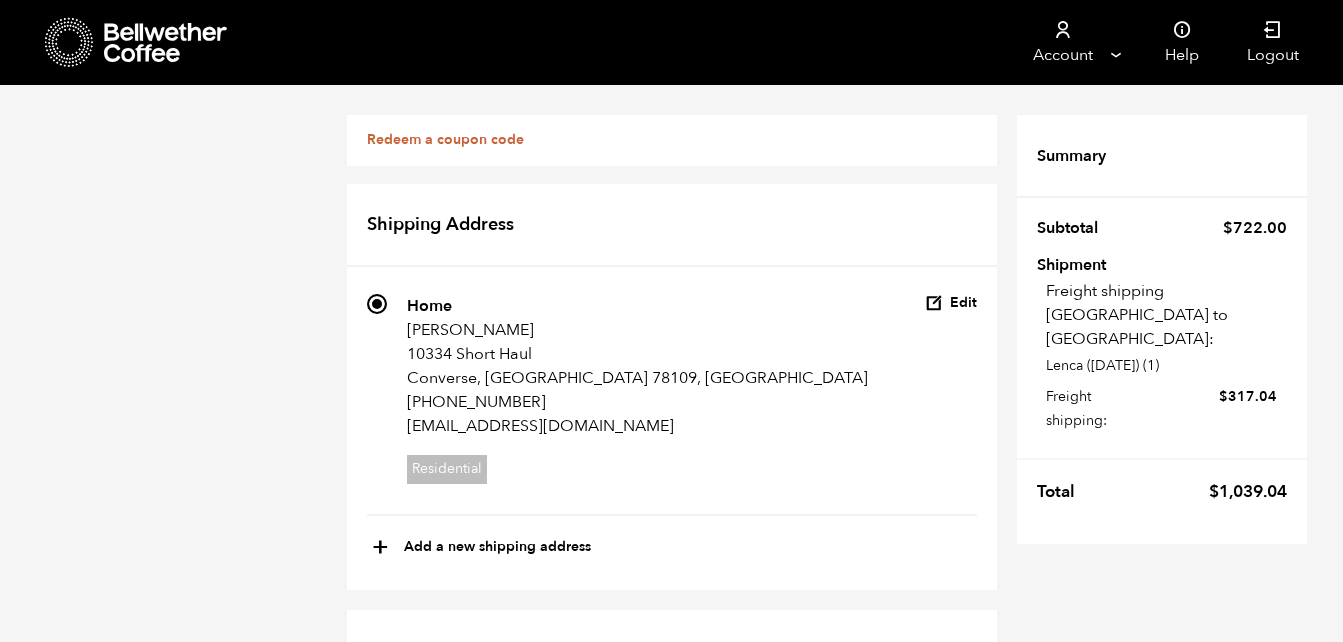 click on "Lenca ([DATE])" at bounding box center [776, 1542] 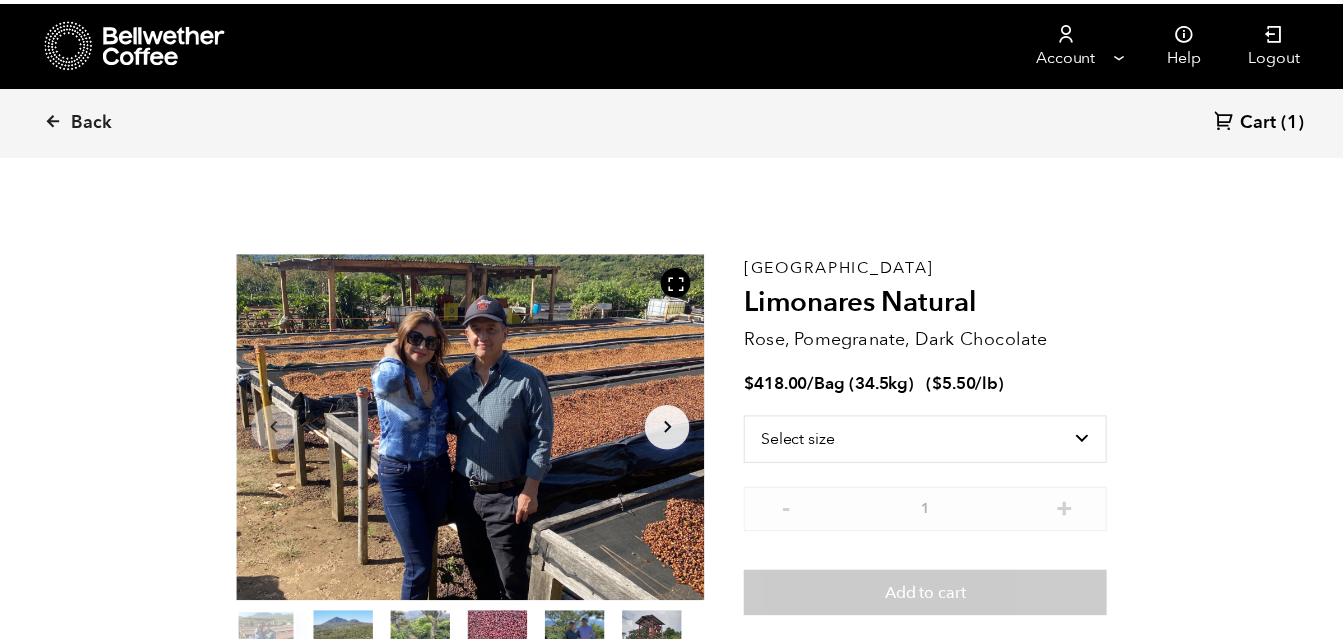 scroll, scrollTop: 138, scrollLeft: 0, axis: vertical 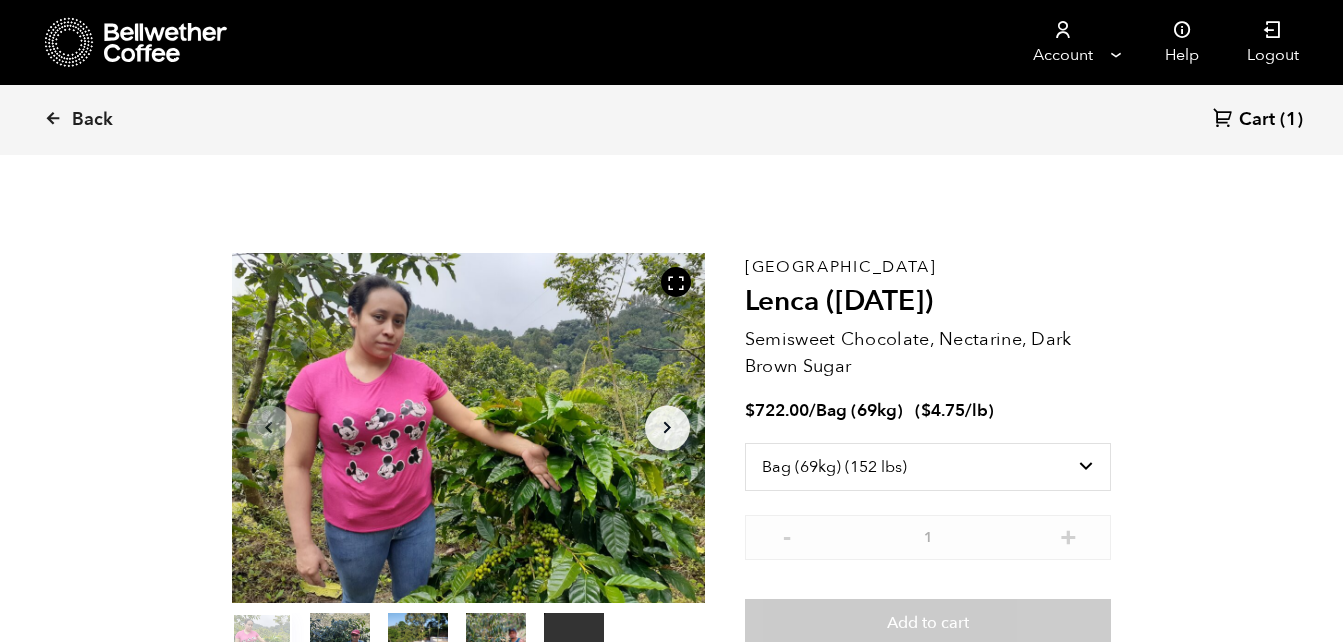 select on "bag-2" 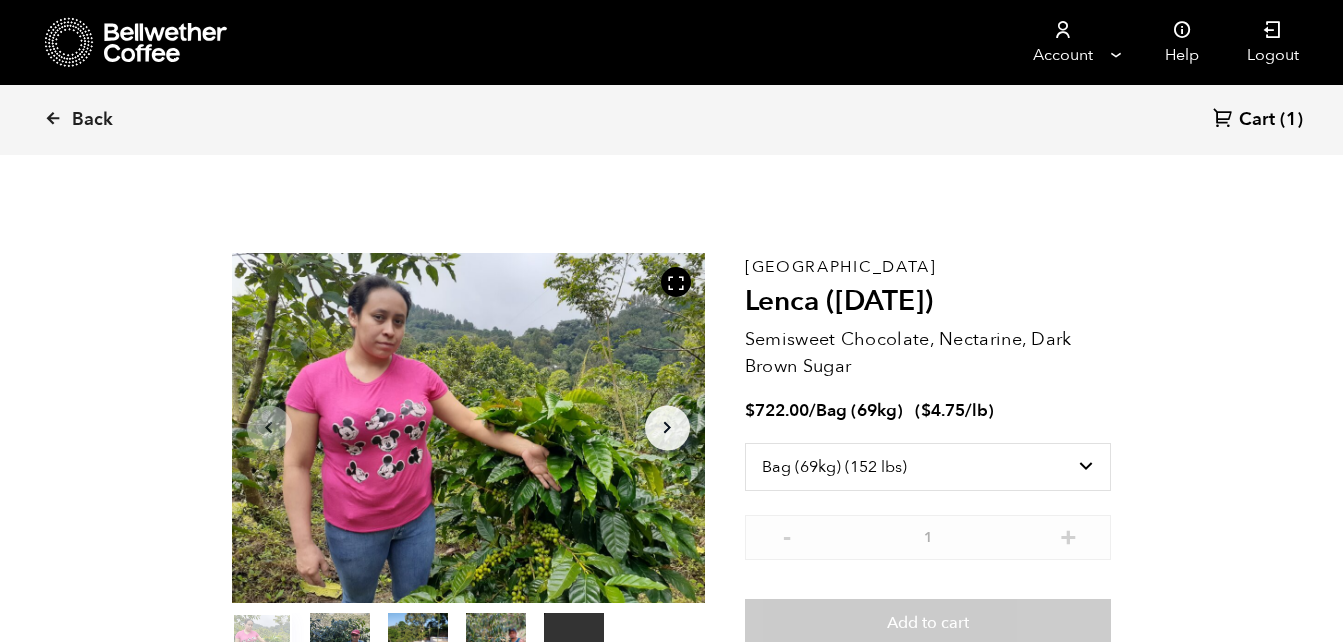 scroll, scrollTop: 99, scrollLeft: 0, axis: vertical 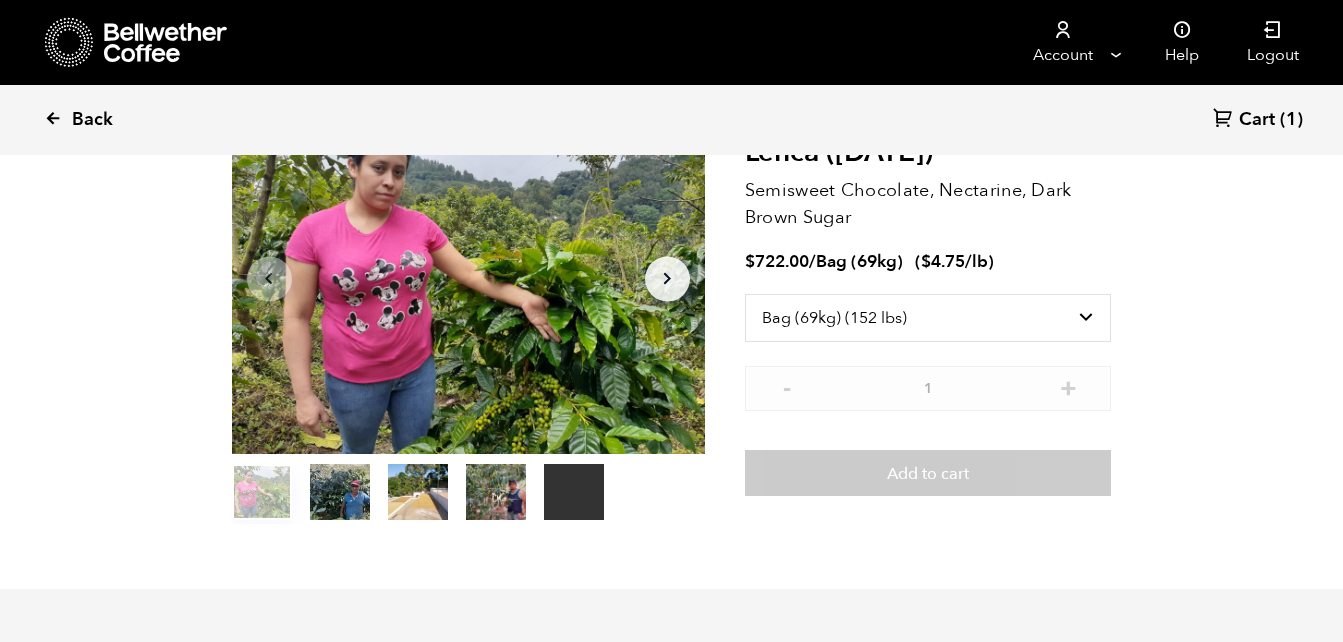 click on "Back" at bounding box center (92, 120) 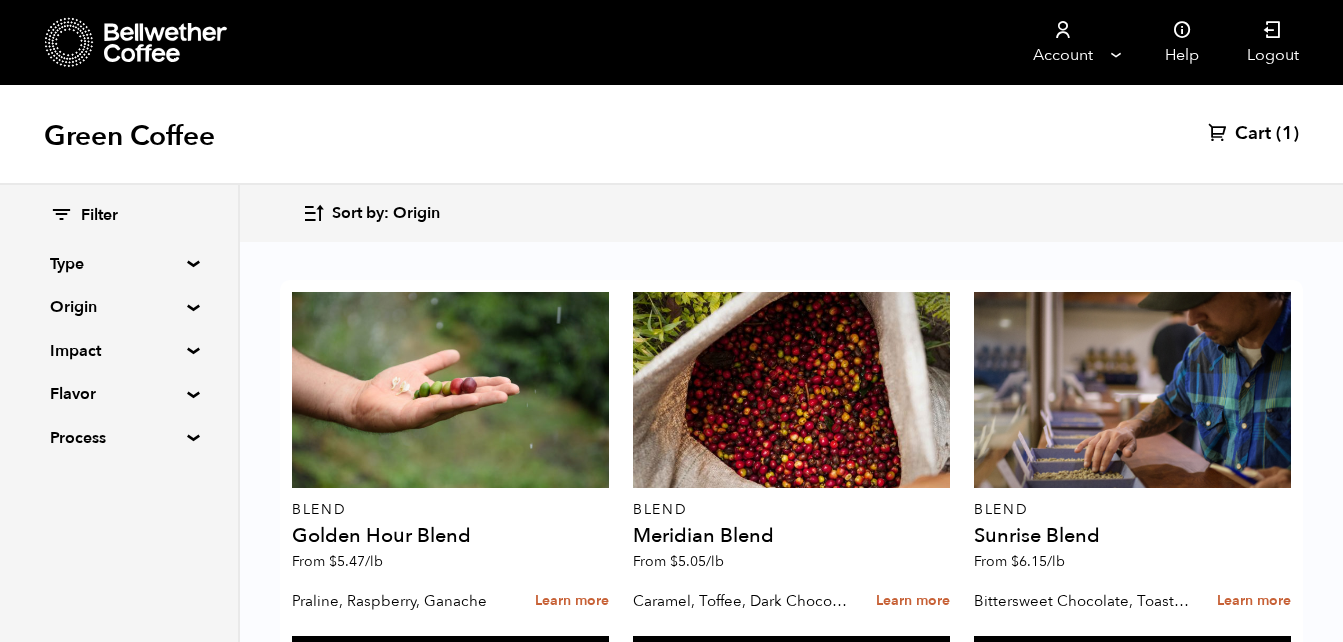scroll, scrollTop: 53, scrollLeft: 0, axis: vertical 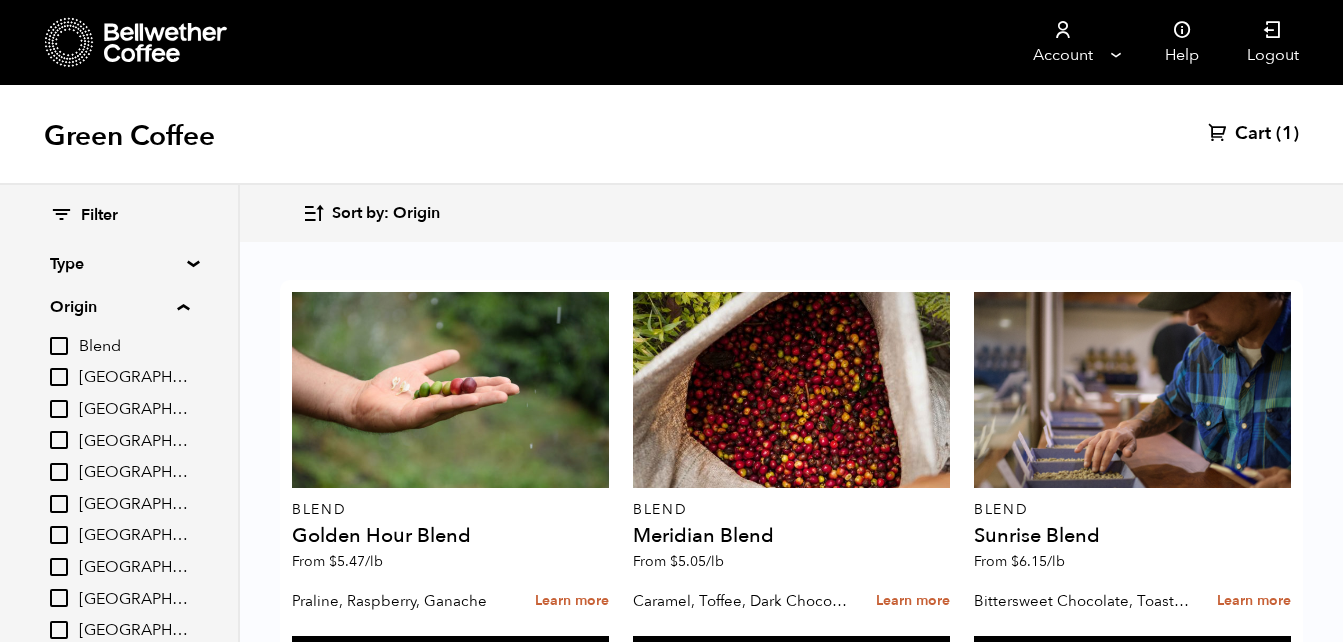 click on "[GEOGRAPHIC_DATA]" at bounding box center (59, 472) 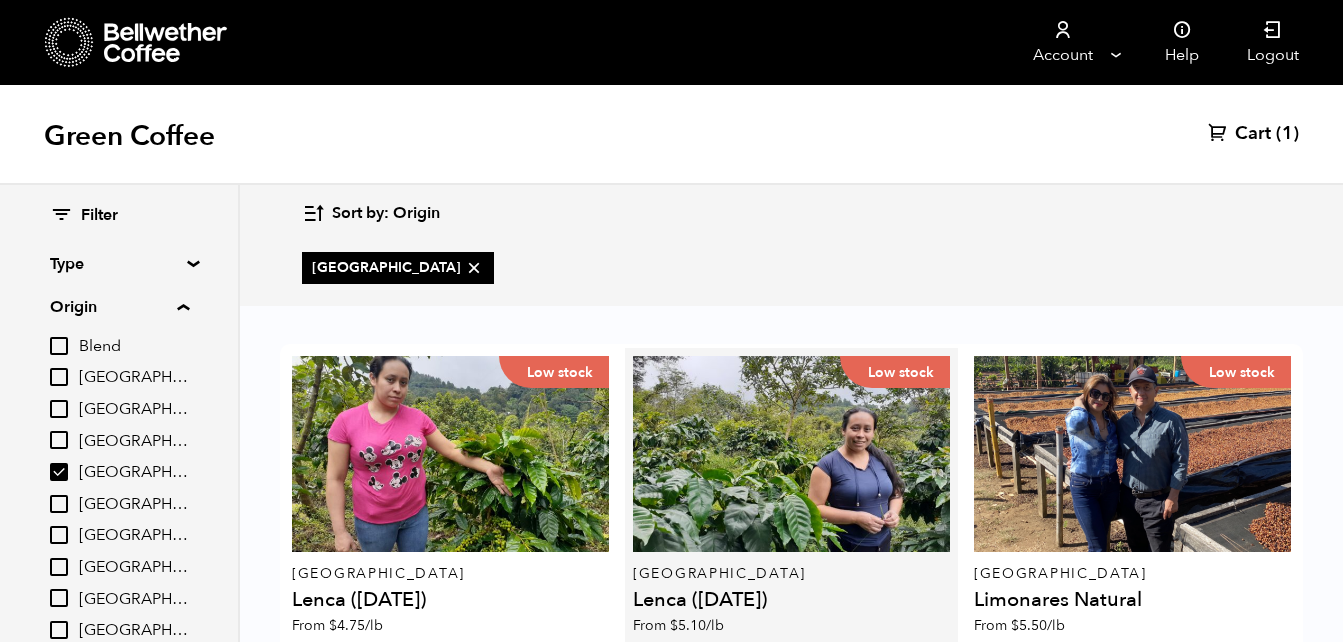 scroll, scrollTop: 34, scrollLeft: 0, axis: vertical 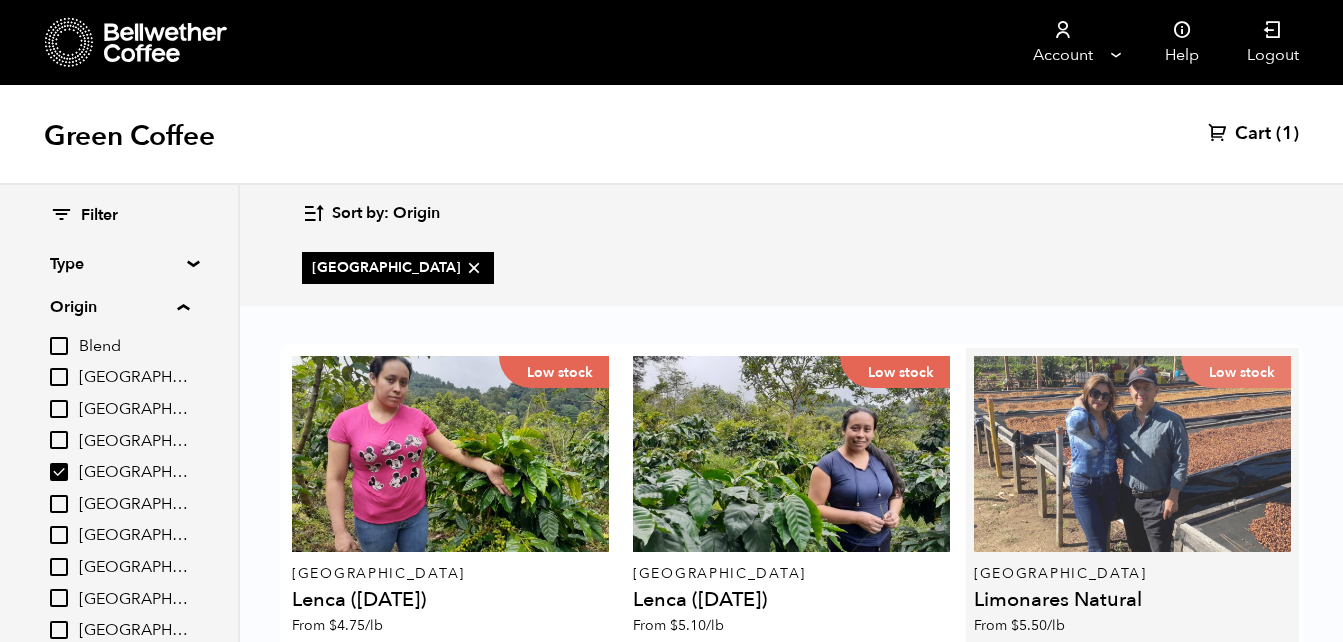 click on "Low stock" at bounding box center [1132, 454] 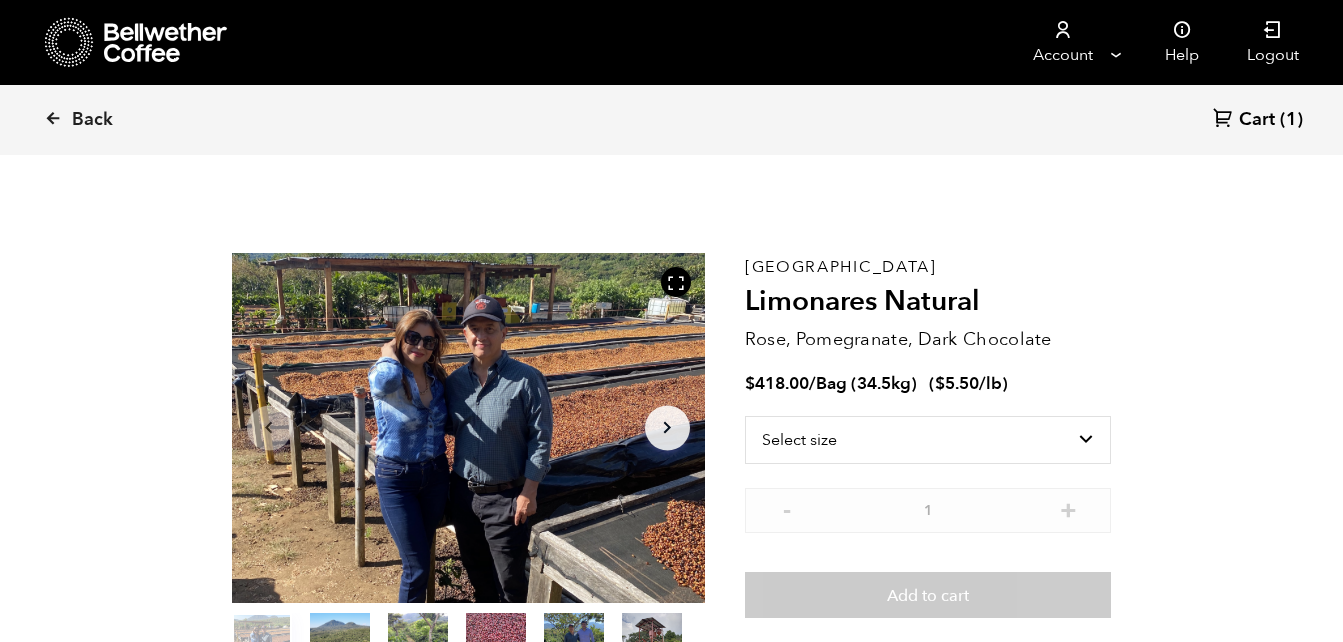 scroll, scrollTop: 0, scrollLeft: 0, axis: both 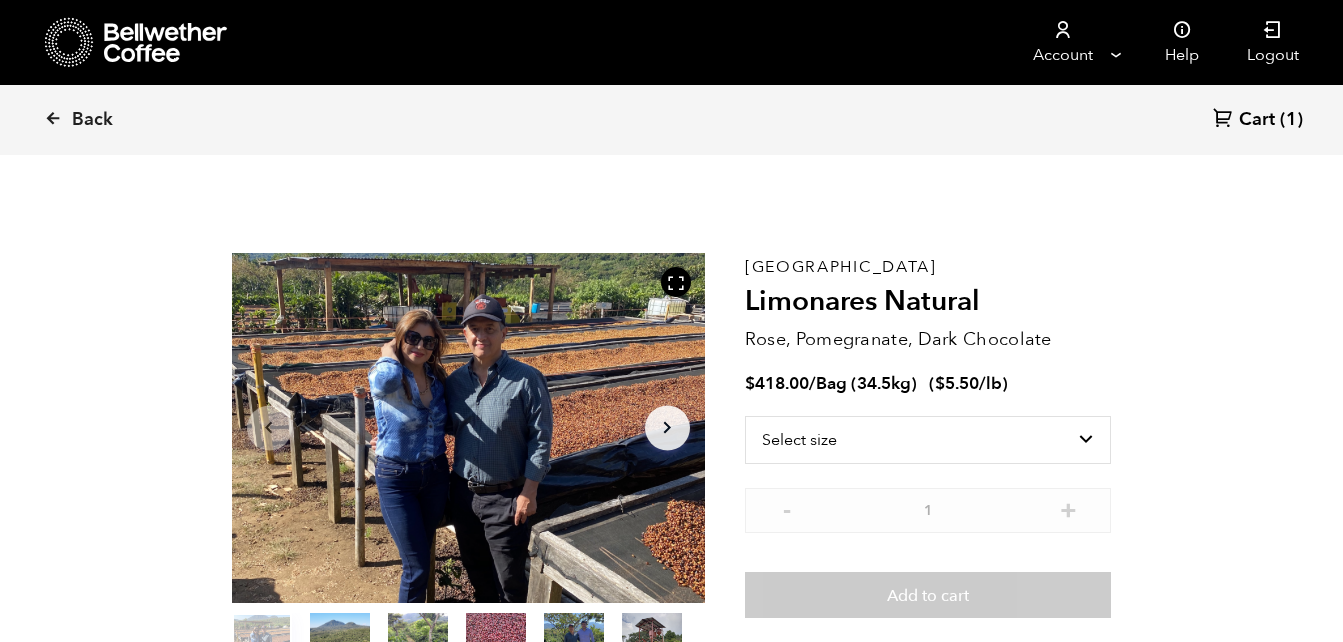 click on "Cart" at bounding box center [1257, 120] 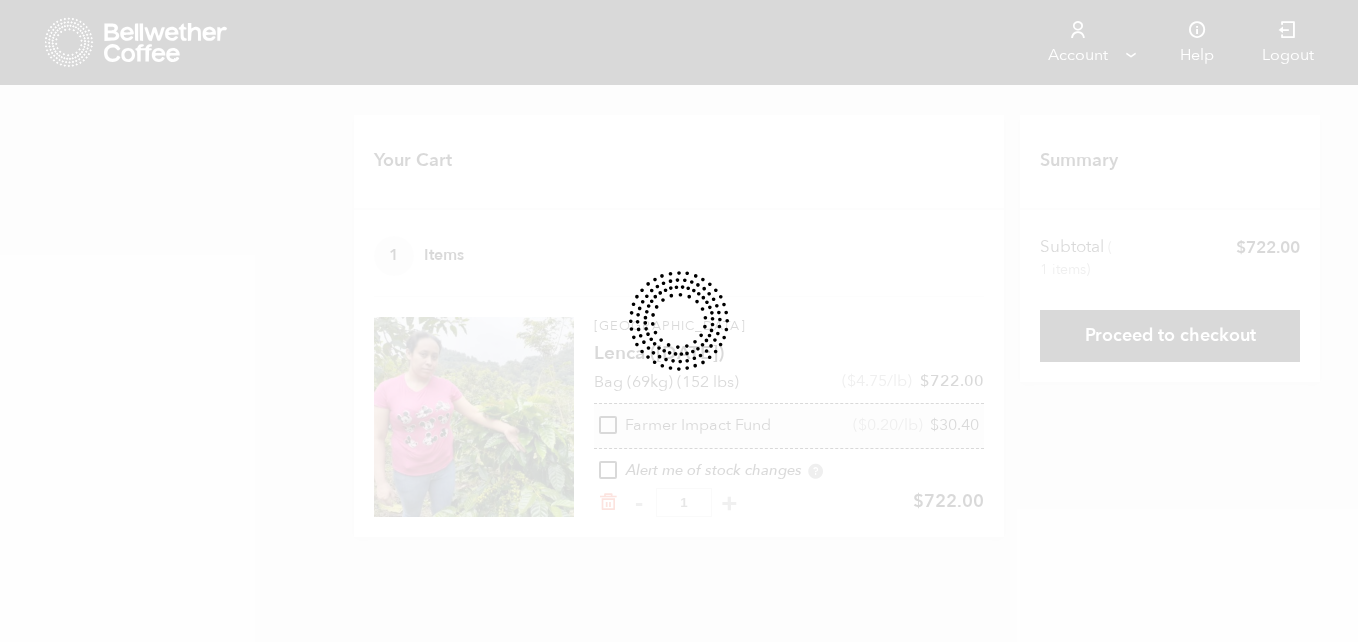 scroll, scrollTop: 0, scrollLeft: 0, axis: both 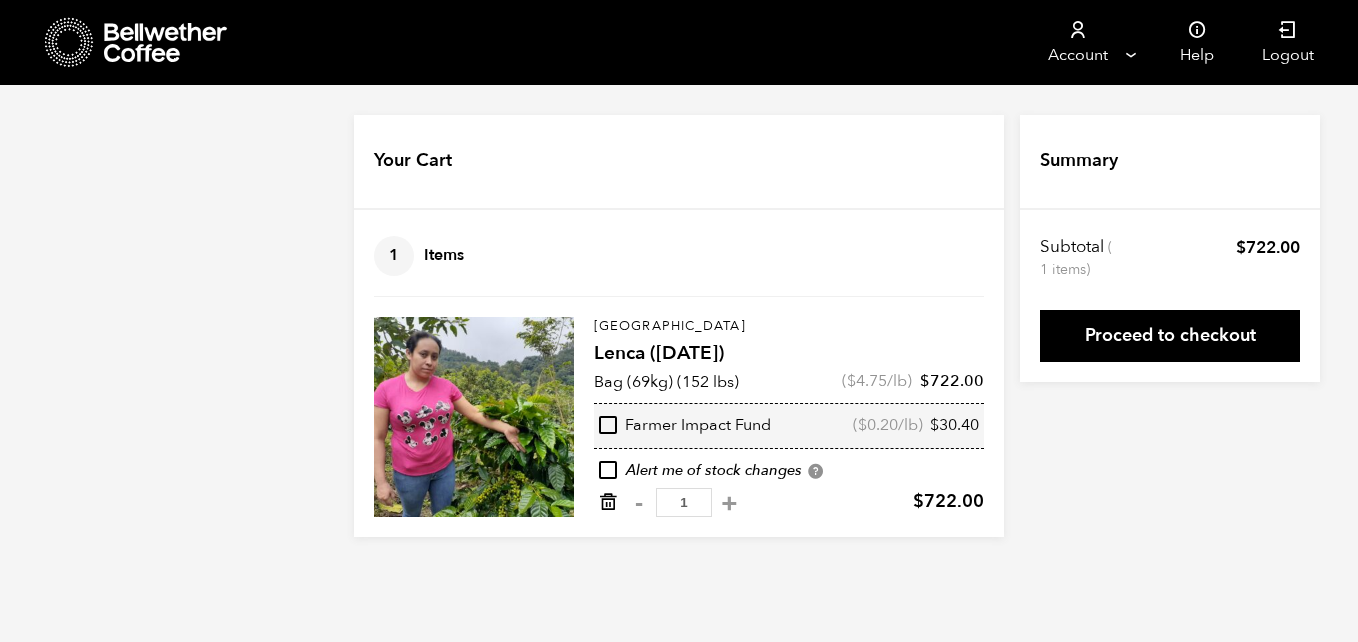 click at bounding box center (608, 502) 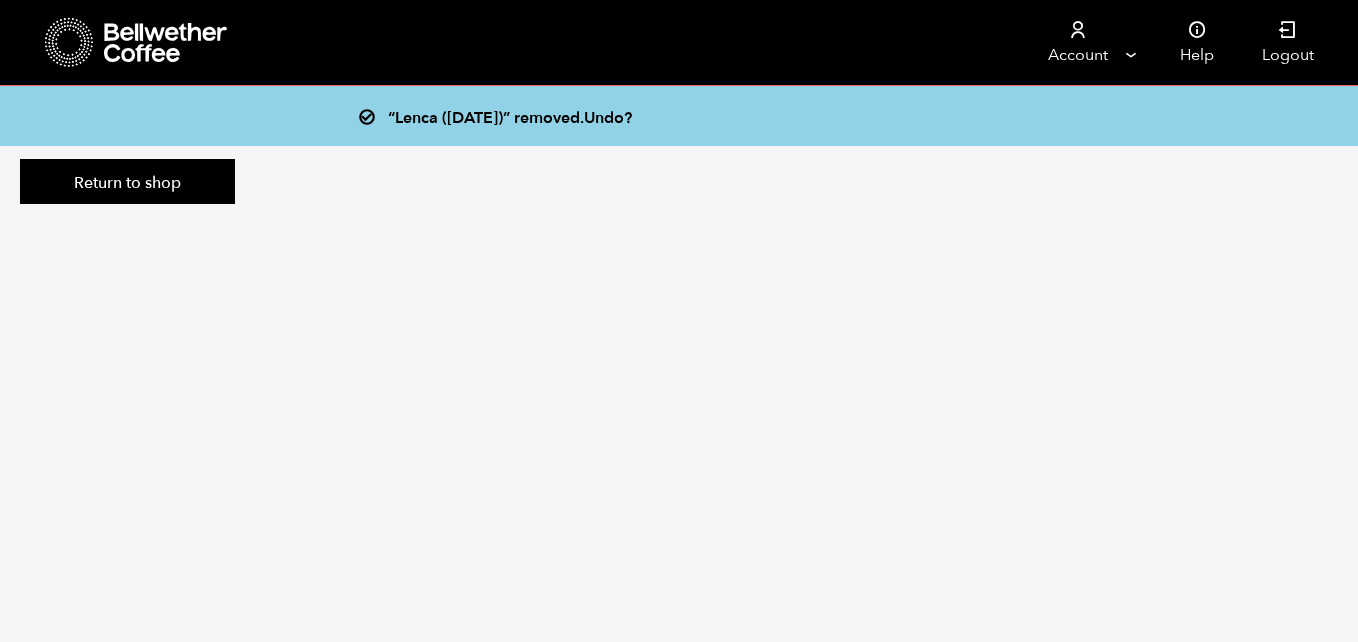 scroll, scrollTop: 0, scrollLeft: 0, axis: both 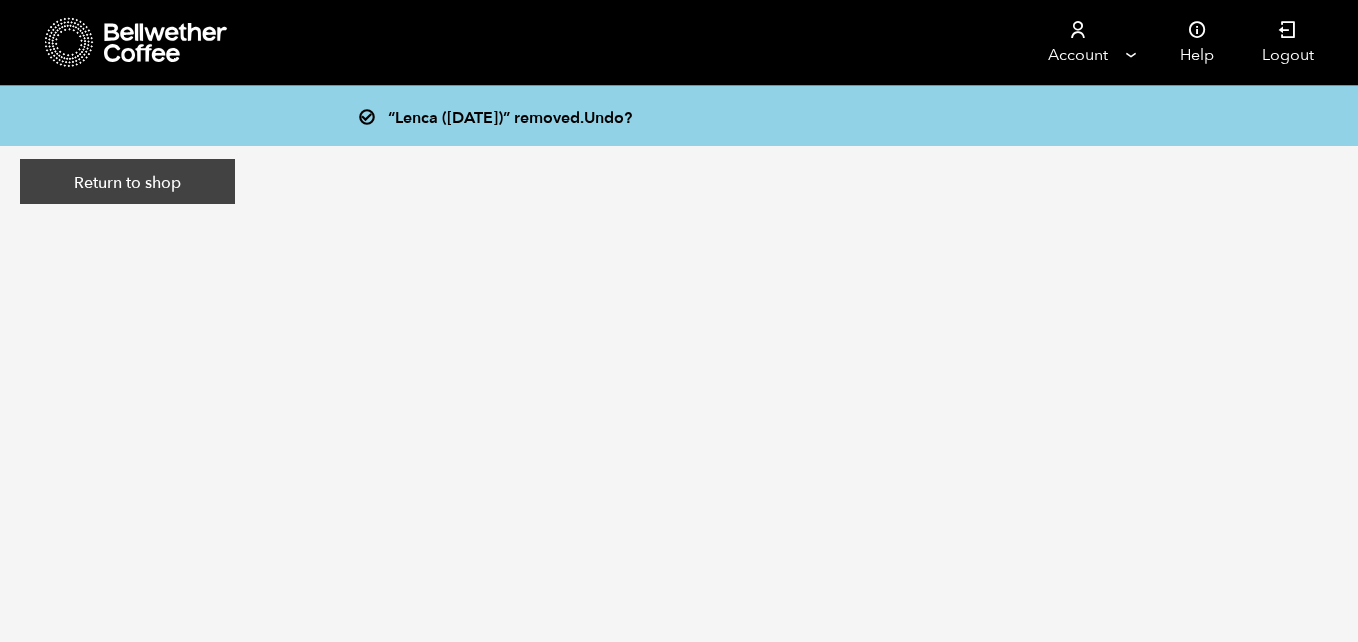 click on "Return to shop" at bounding box center [127, 182] 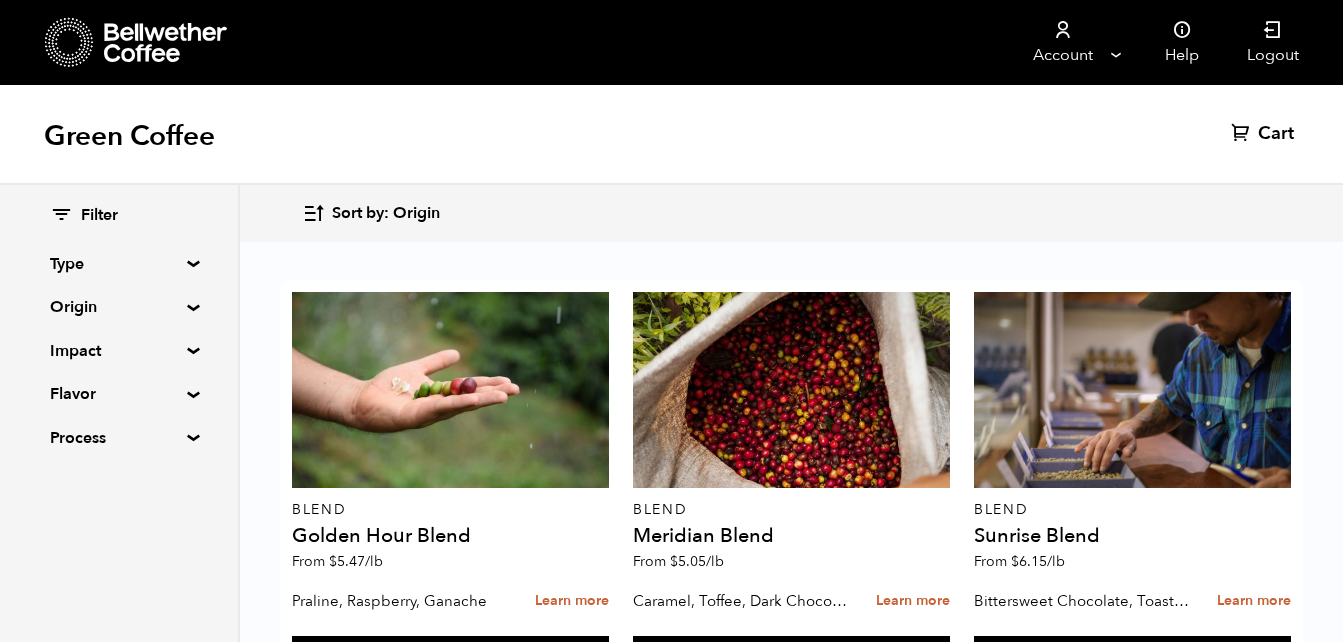 scroll, scrollTop: 138, scrollLeft: 0, axis: vertical 